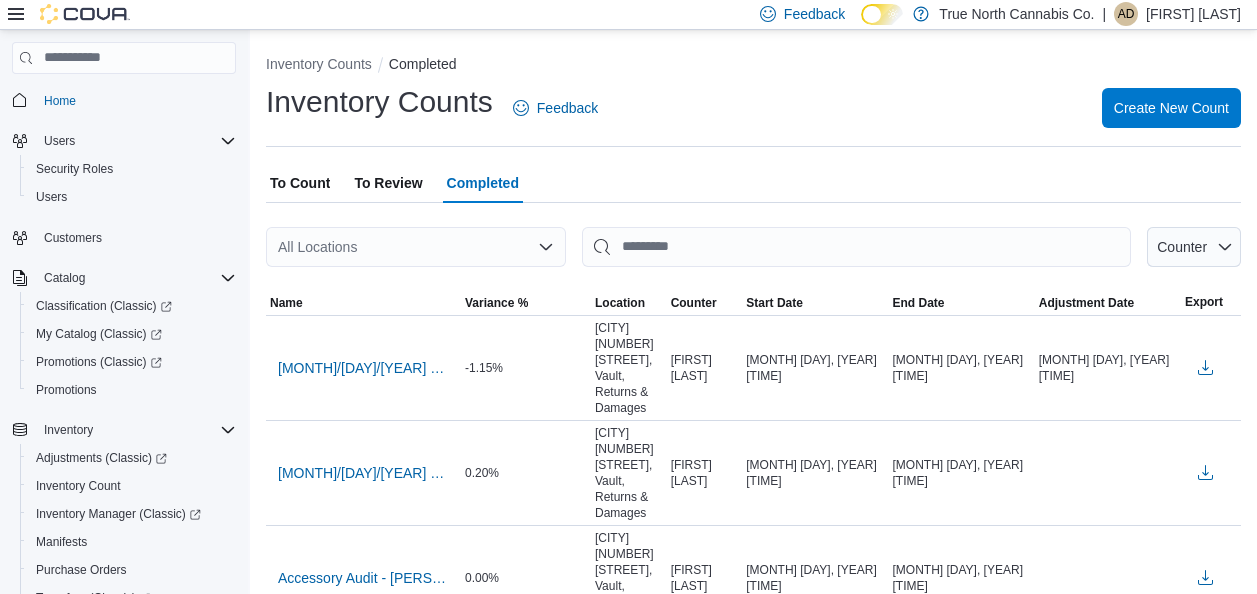 scroll, scrollTop: 0, scrollLeft: 0, axis: both 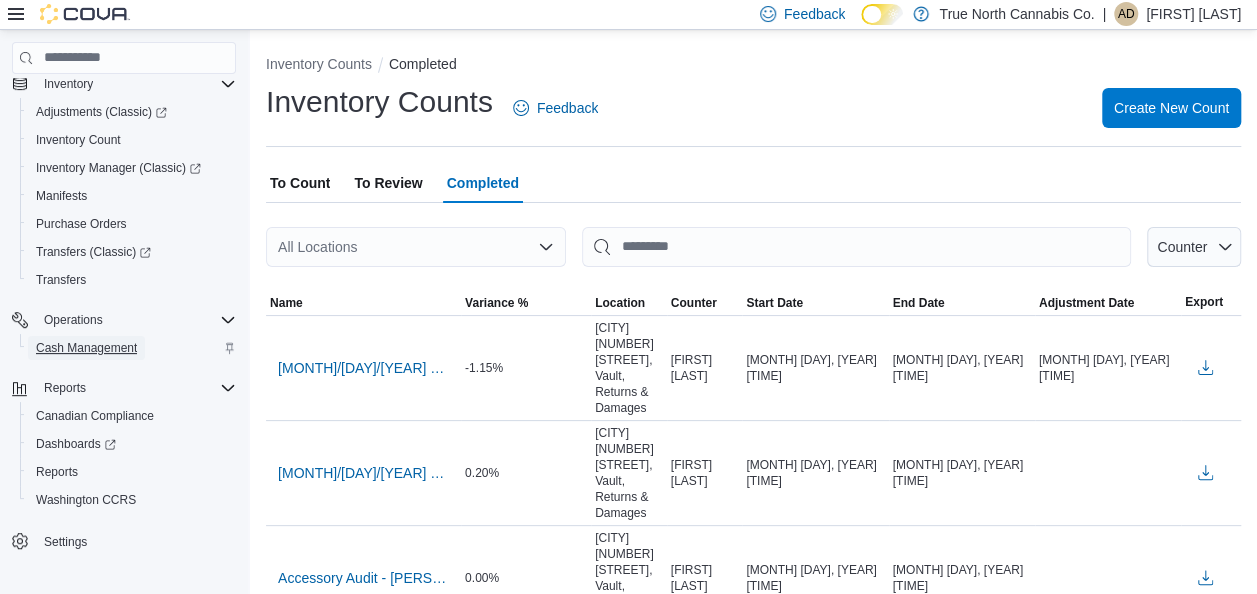 click on "Cash Management" at bounding box center (86, 348) 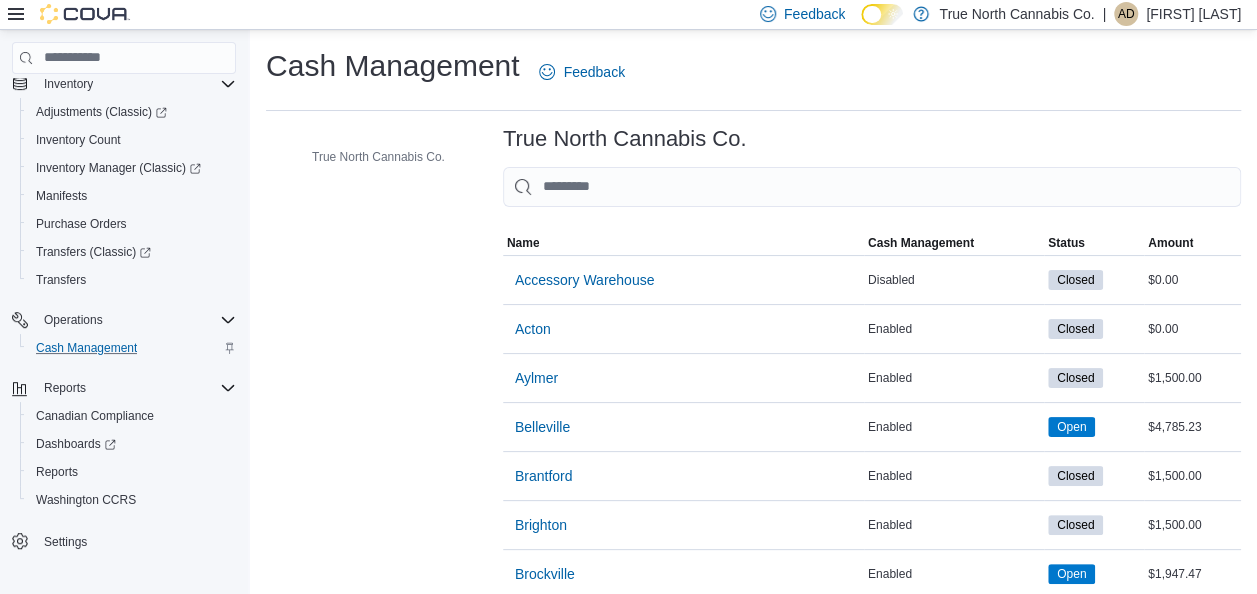click 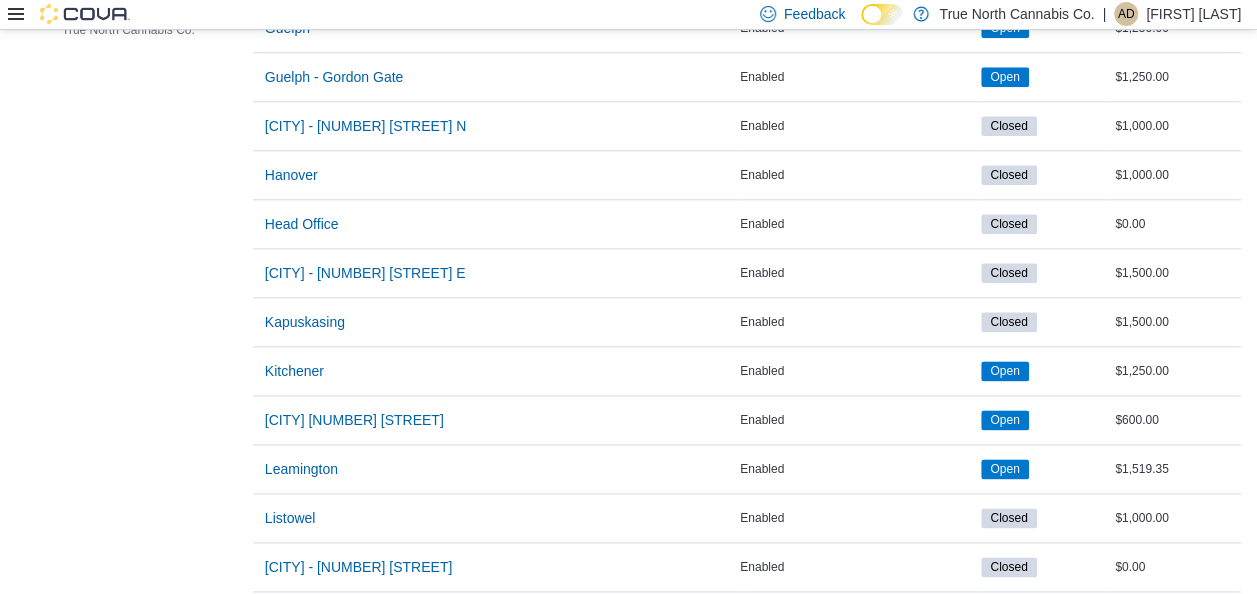 scroll, scrollTop: 1086, scrollLeft: 0, axis: vertical 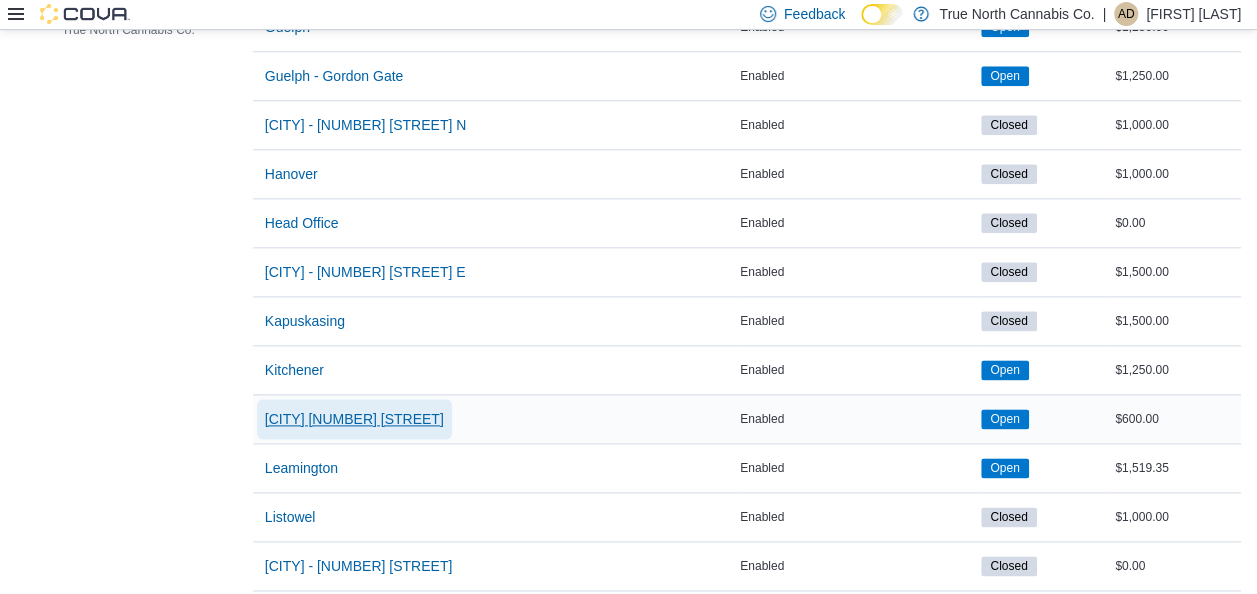 click on "[CITY] [NUMBER] [STREET]" at bounding box center (354, 419) 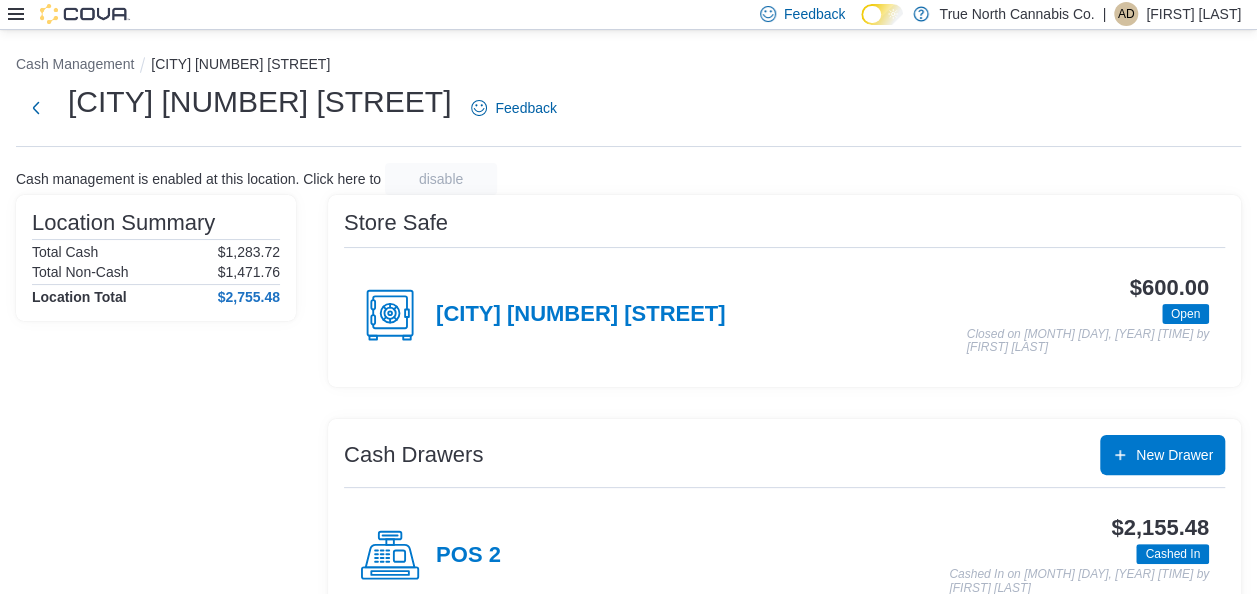 scroll, scrollTop: 158, scrollLeft: 0, axis: vertical 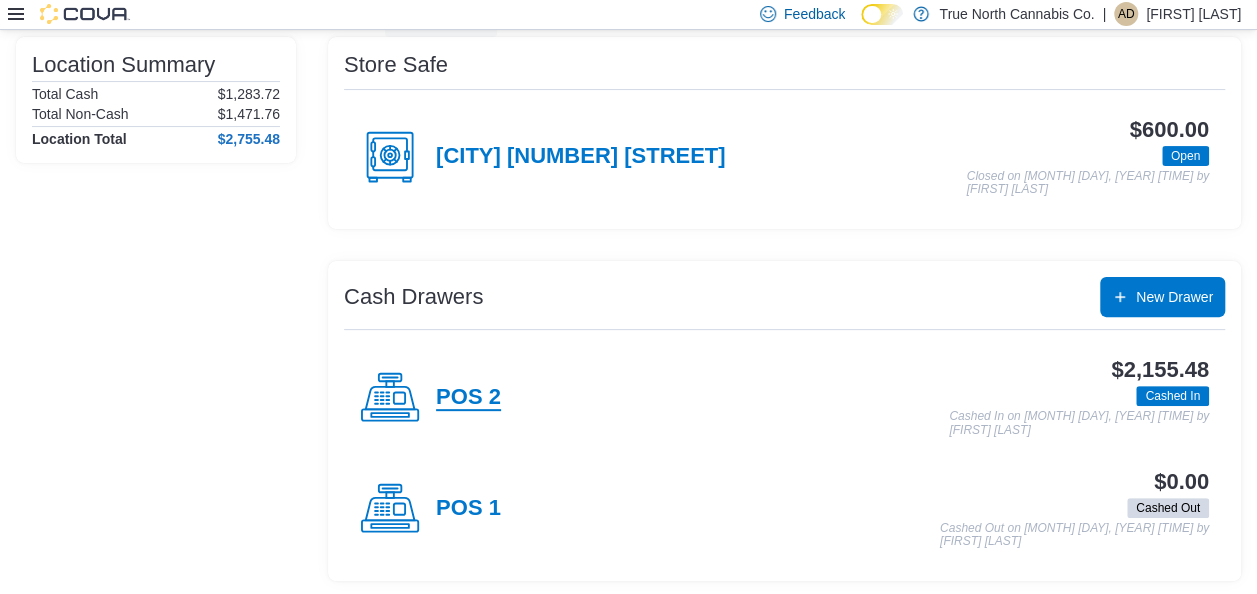 click on "POS 2" at bounding box center (468, 398) 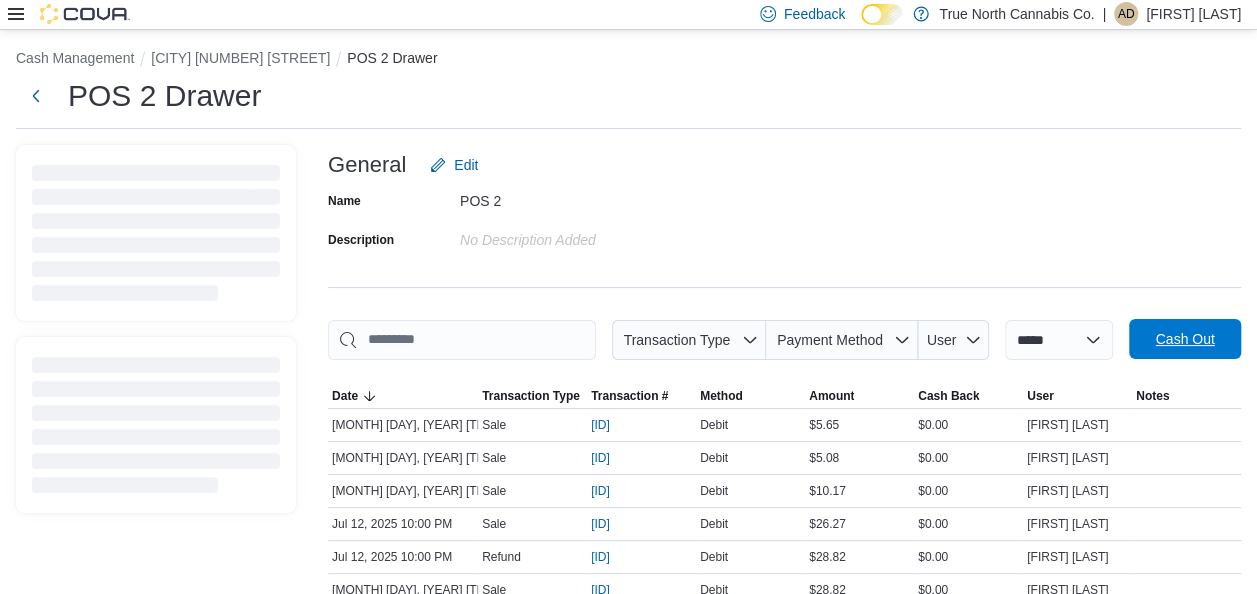 scroll, scrollTop: 0, scrollLeft: 0, axis: both 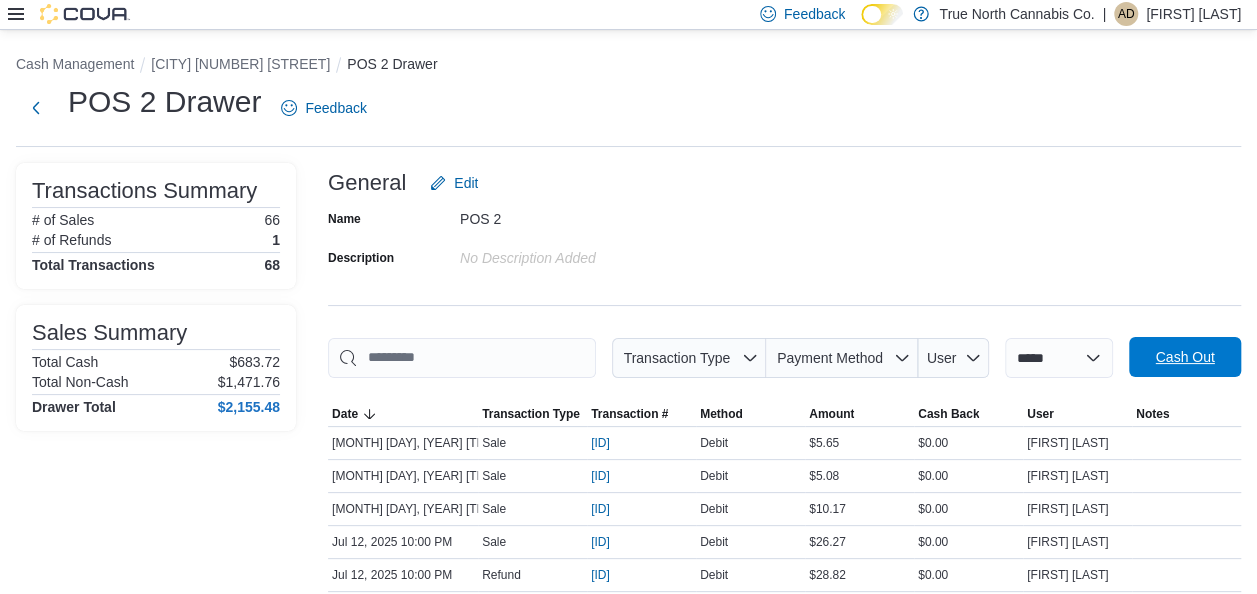 click on "Cash Out" at bounding box center [1185, 357] 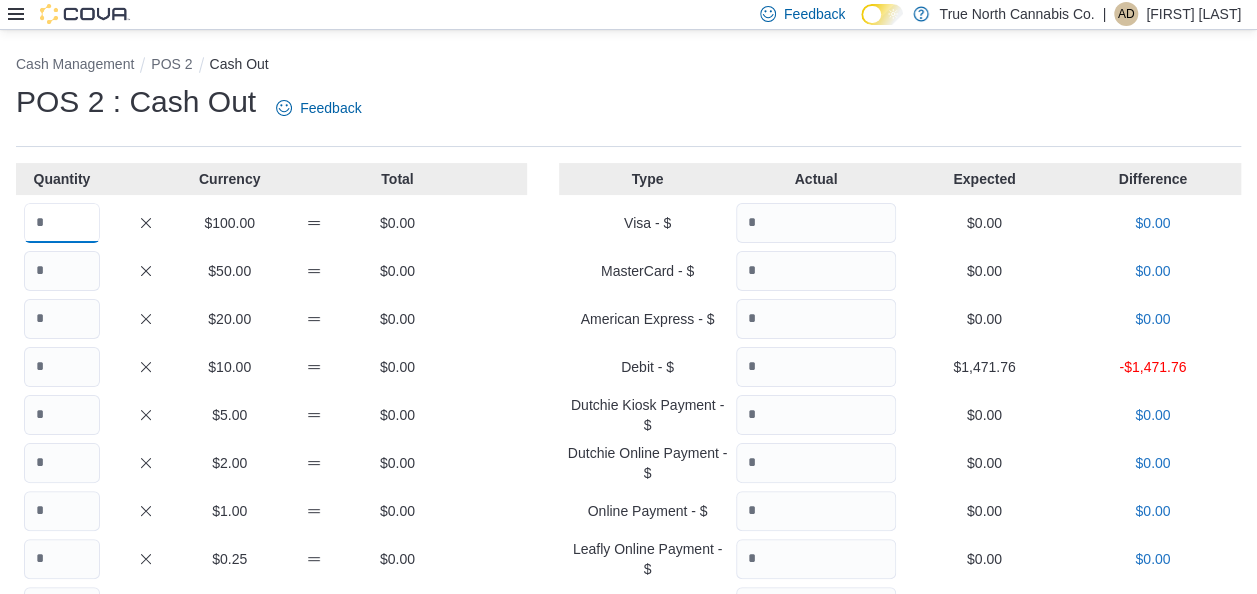 click at bounding box center (62, 223) 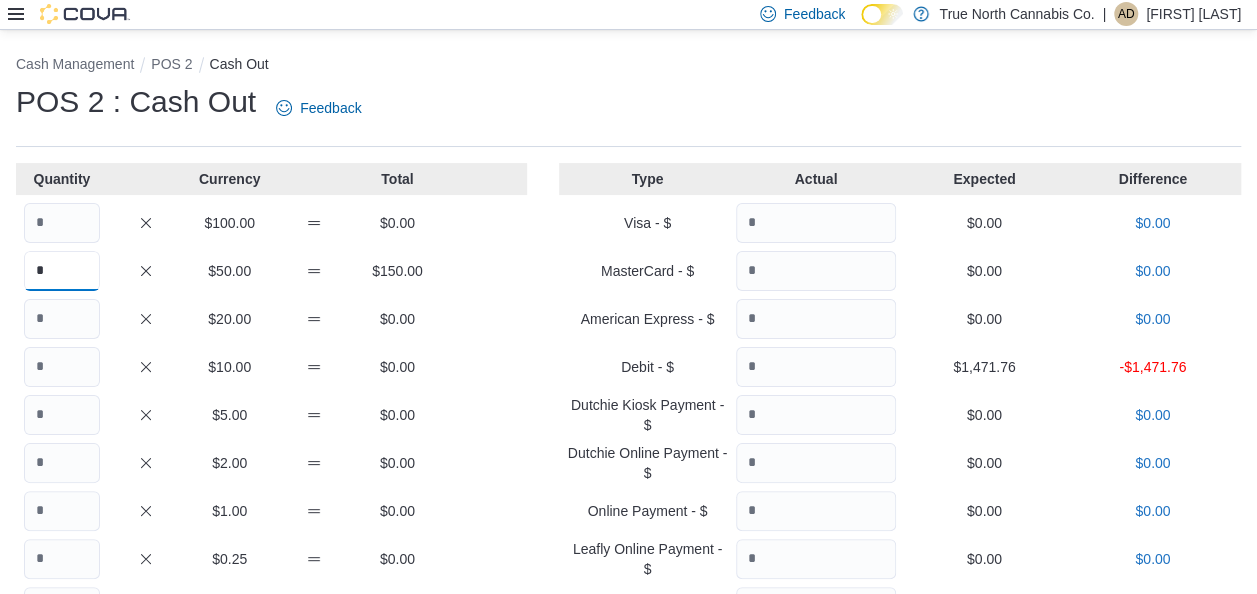 type on "*" 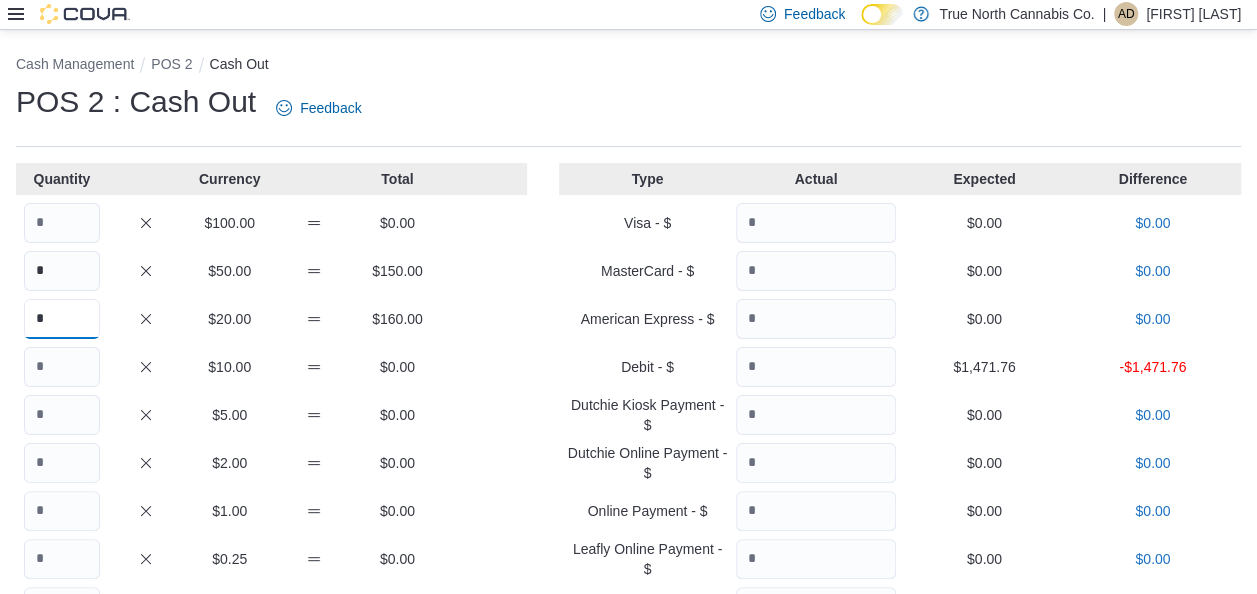 type on "*" 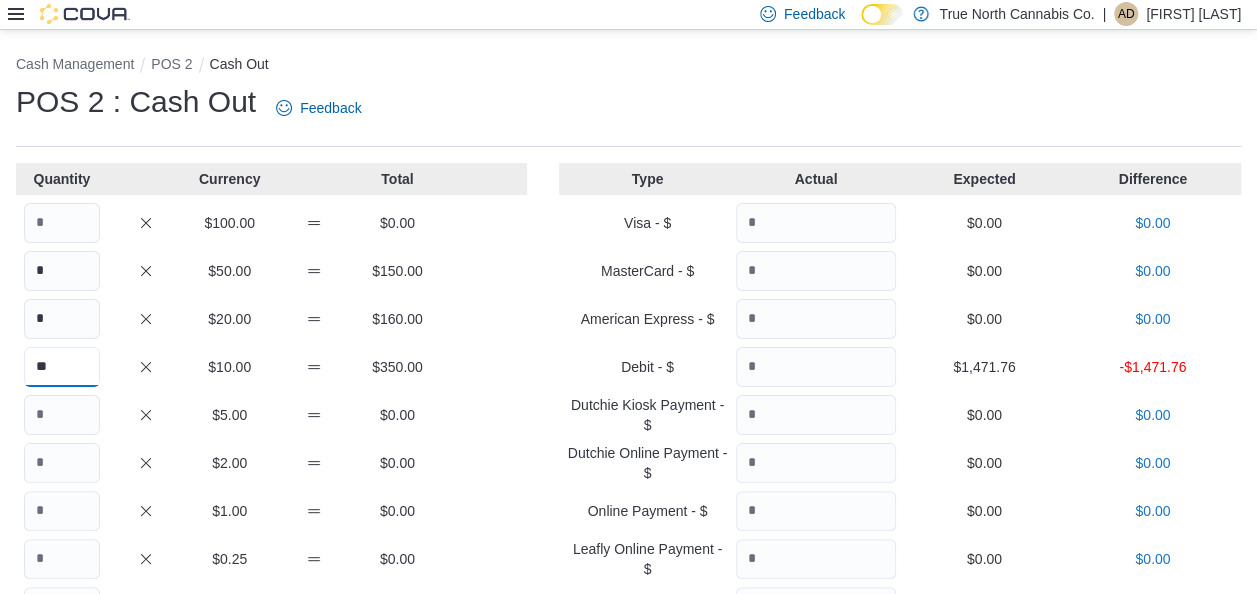 type on "**" 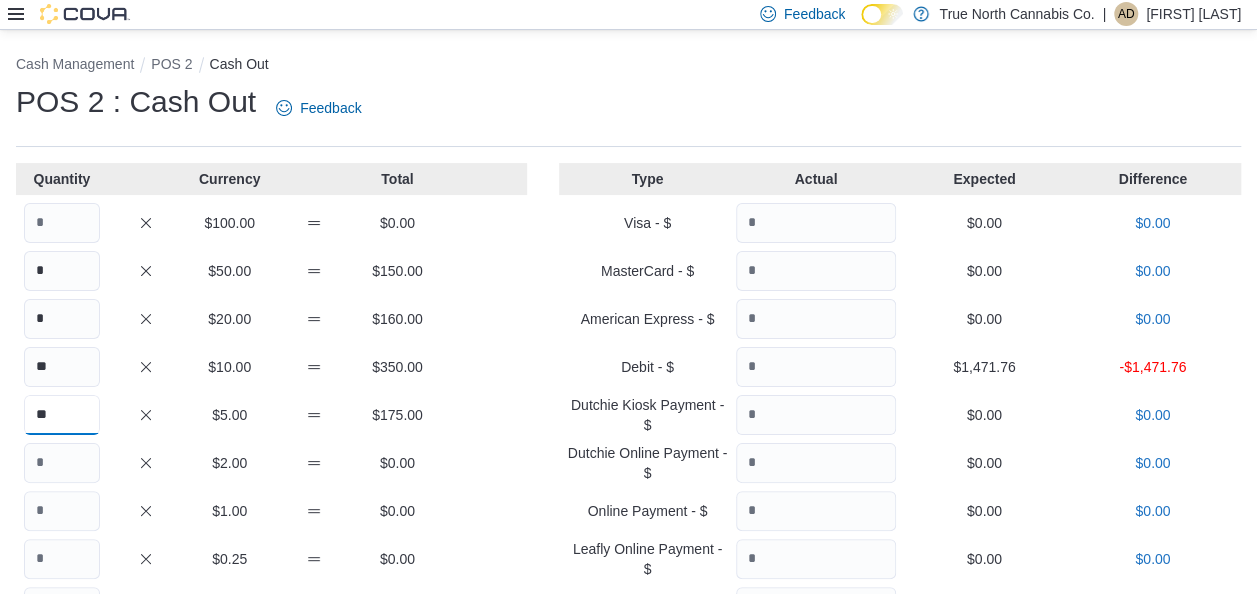 type on "**" 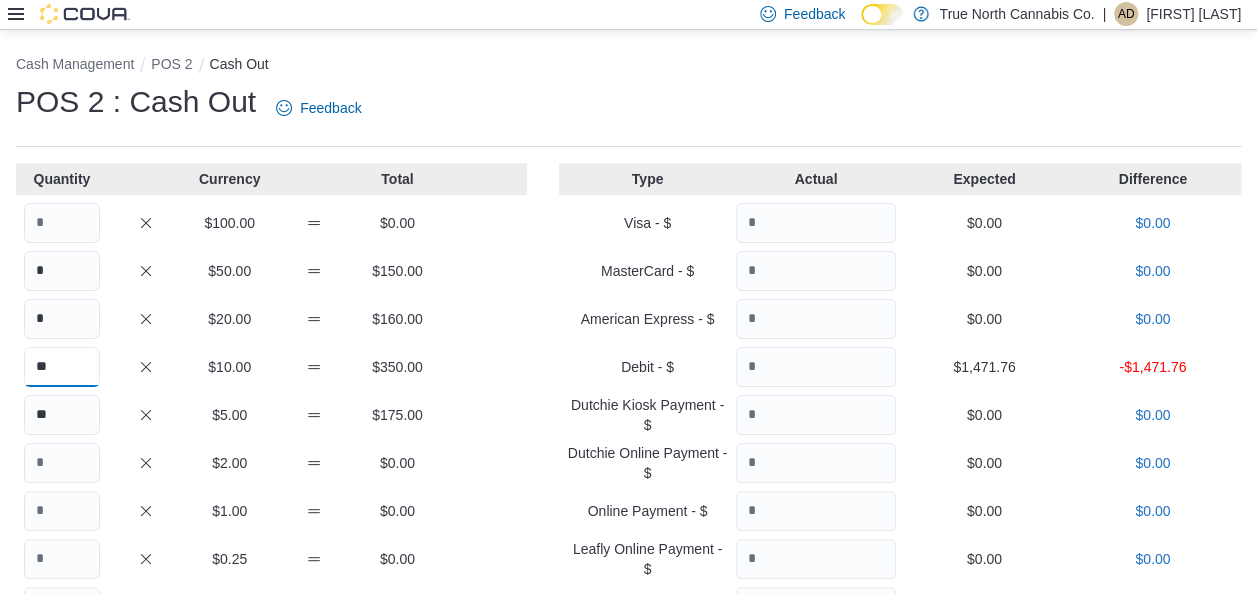 click on "**" at bounding box center (62, 367) 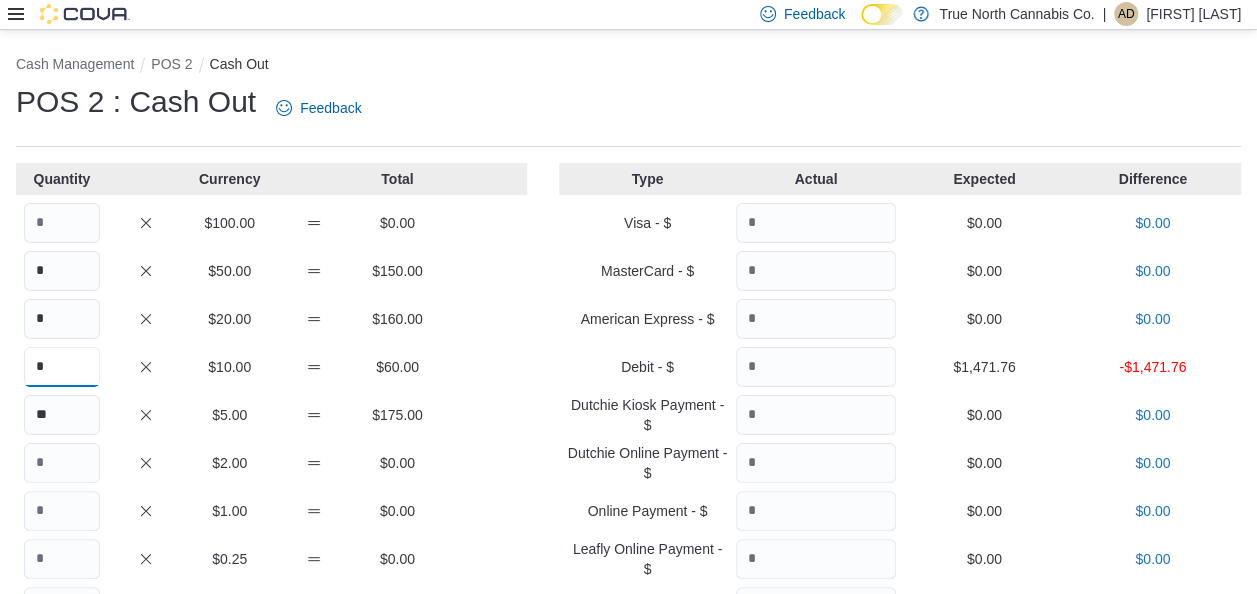 type on "*" 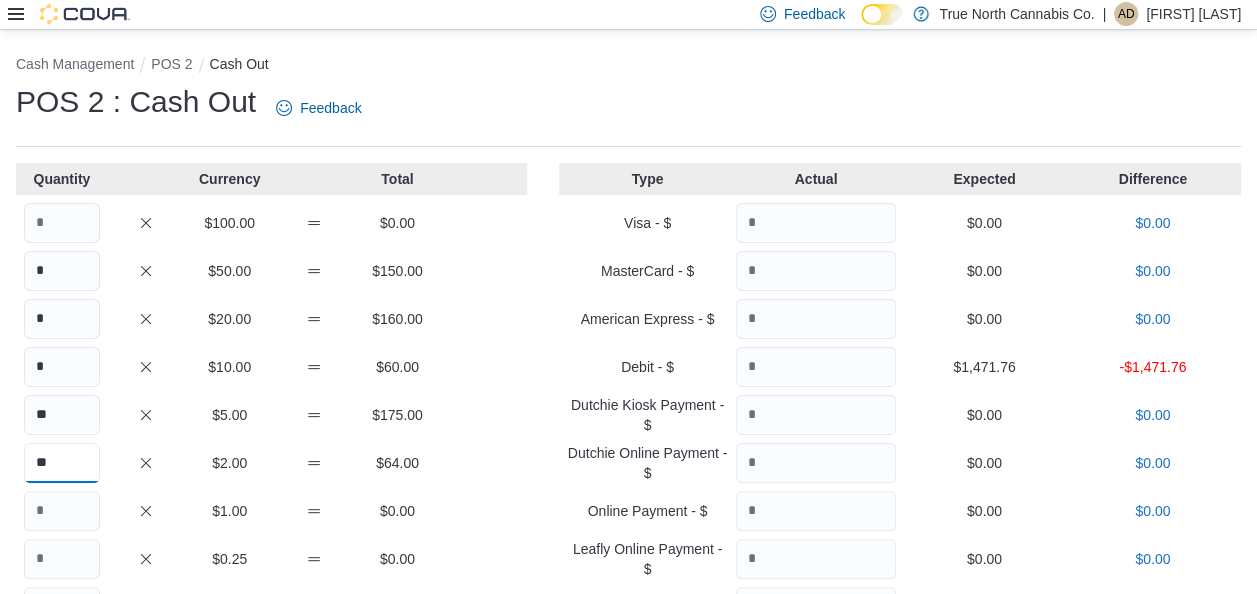type on "**" 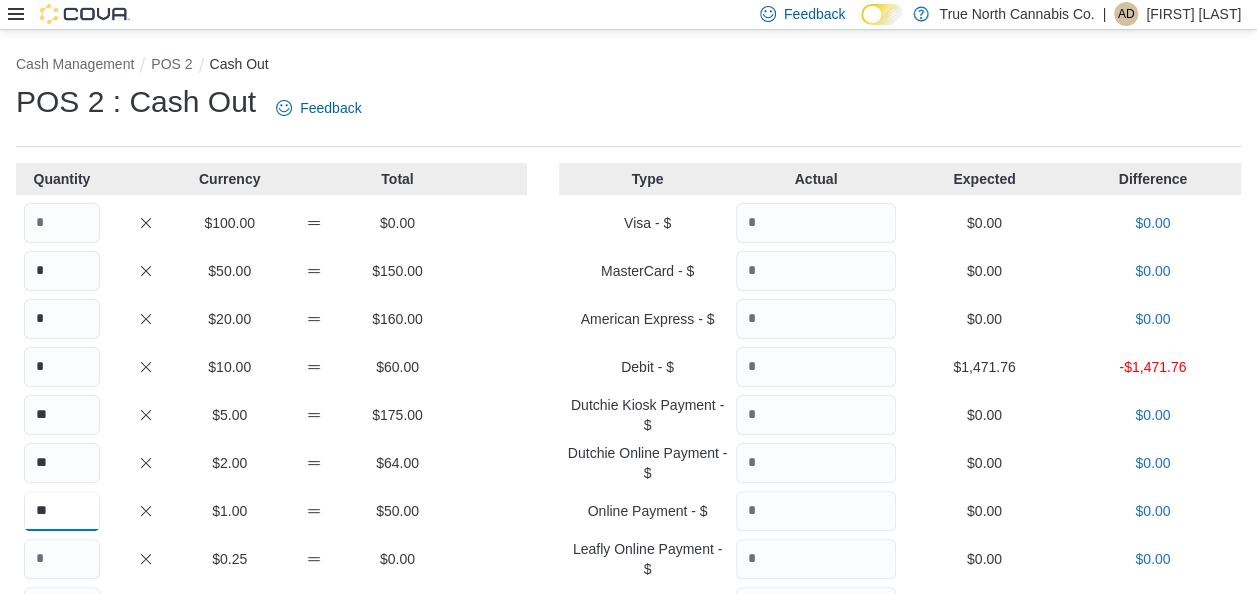 type on "**" 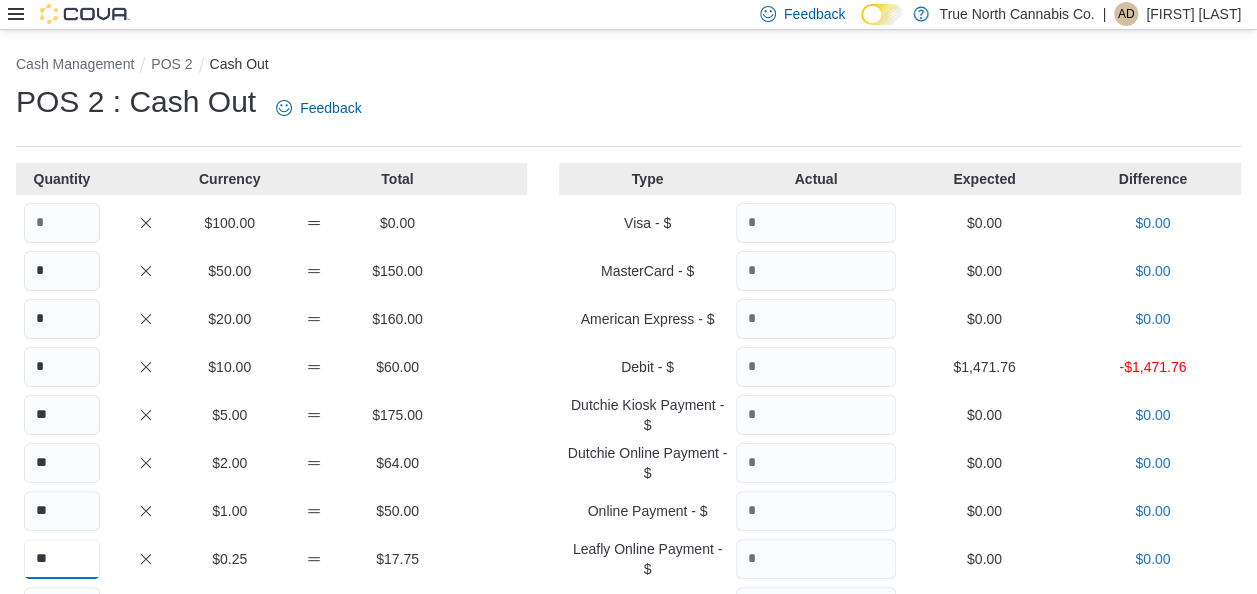 type on "**" 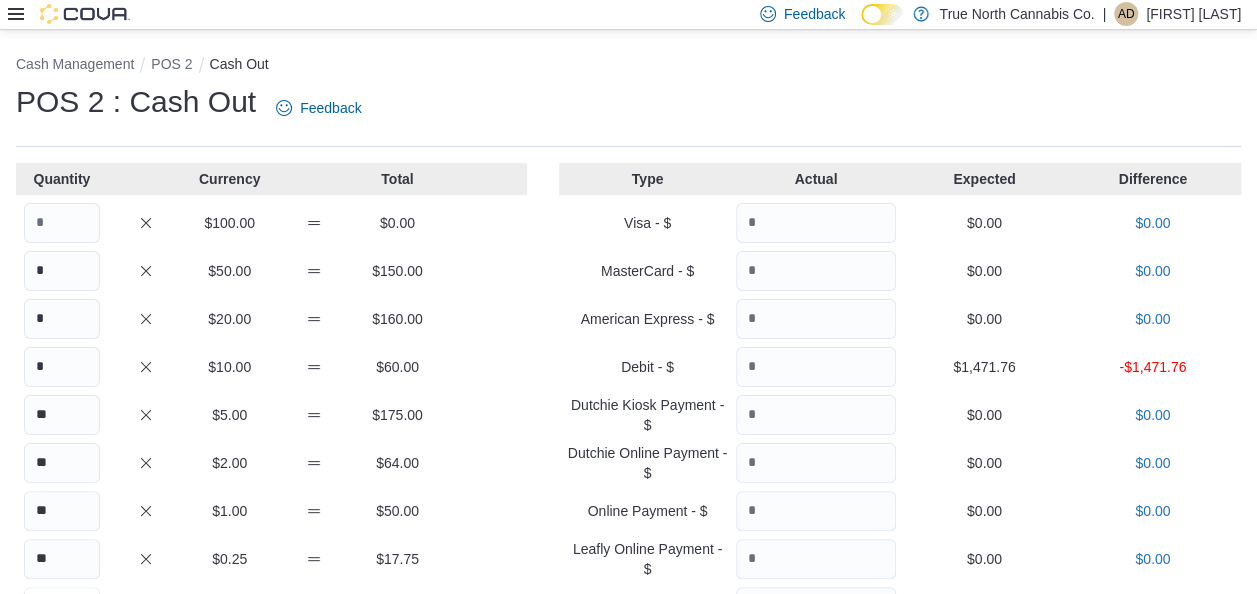 scroll, scrollTop: 32, scrollLeft: 0, axis: vertical 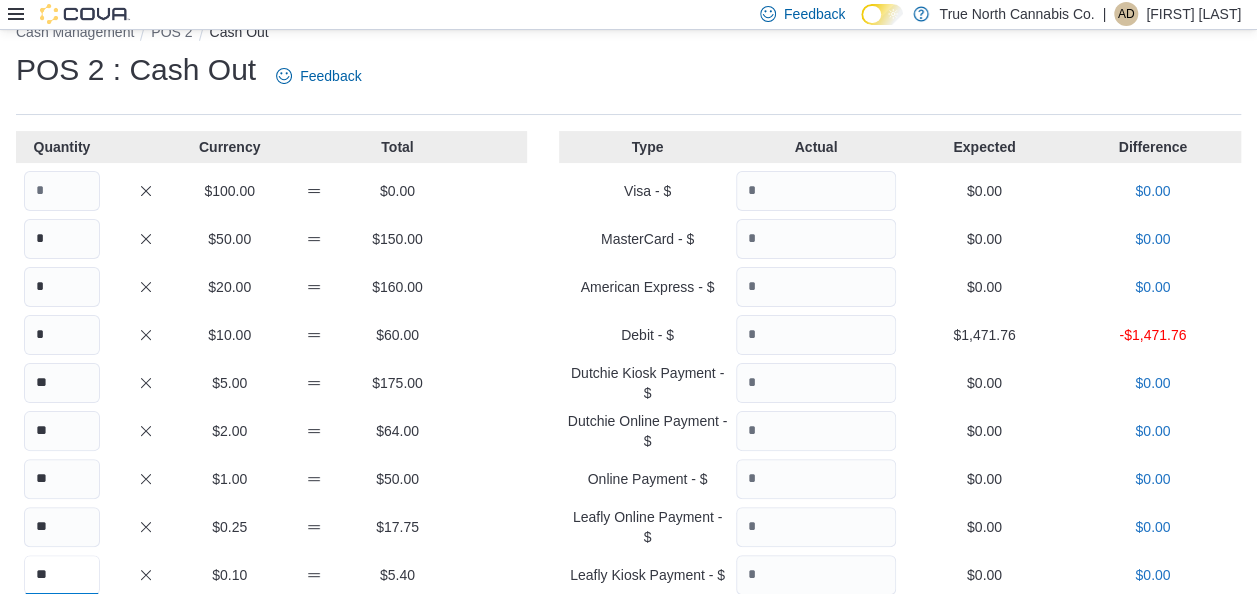 type on "**" 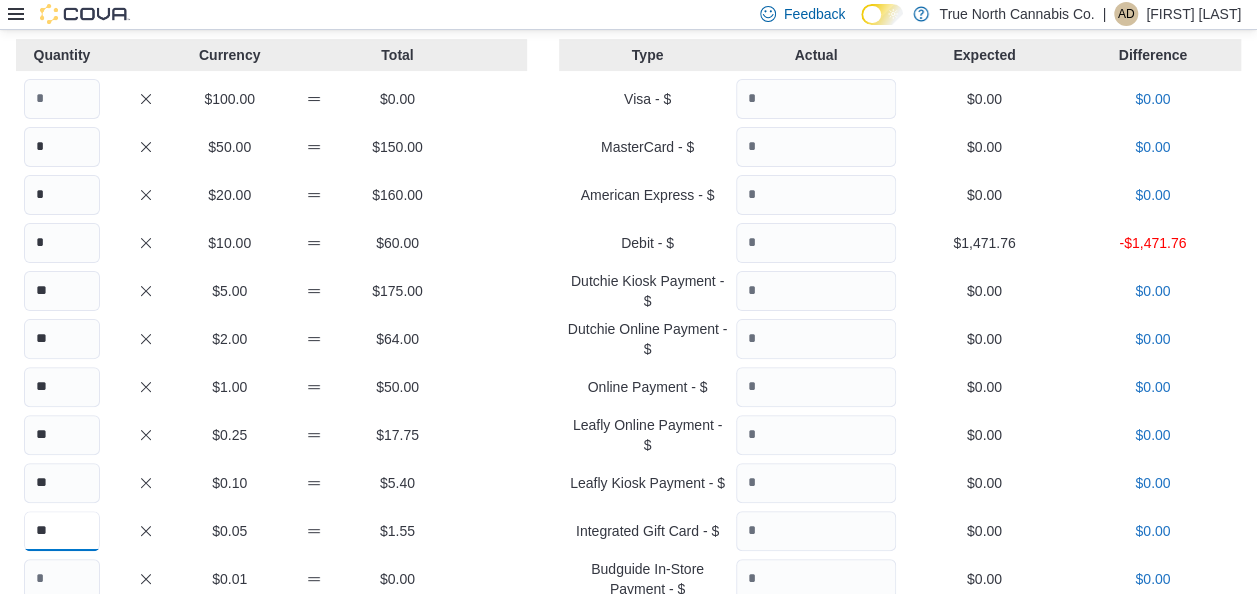 scroll, scrollTop: 122, scrollLeft: 0, axis: vertical 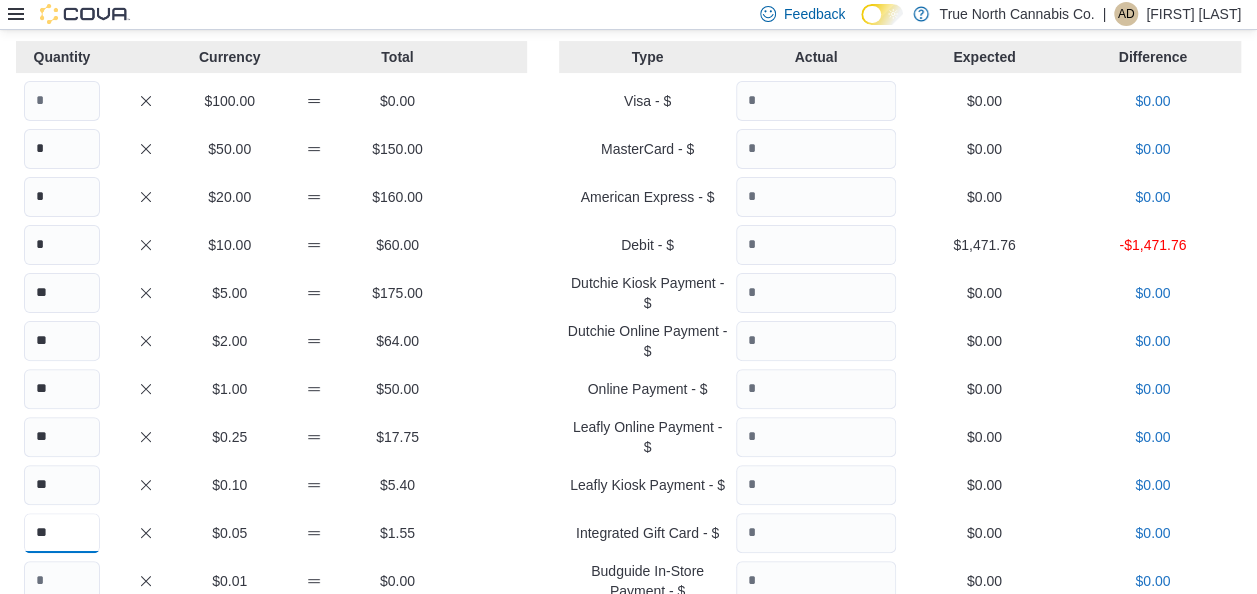 type on "**" 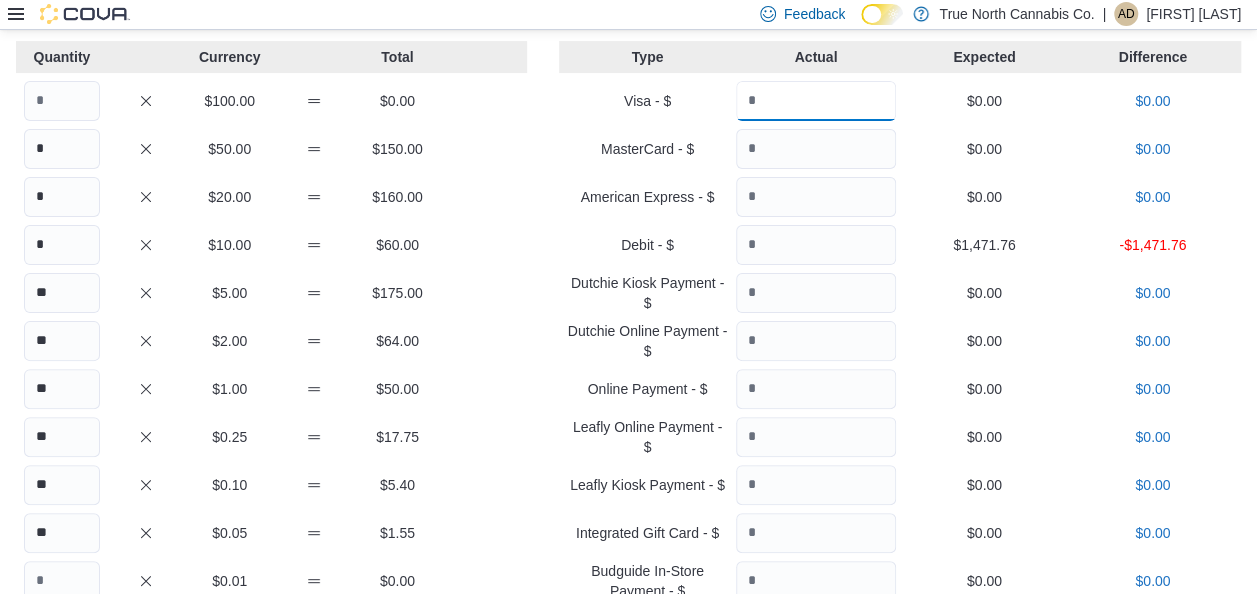 click at bounding box center [816, 101] 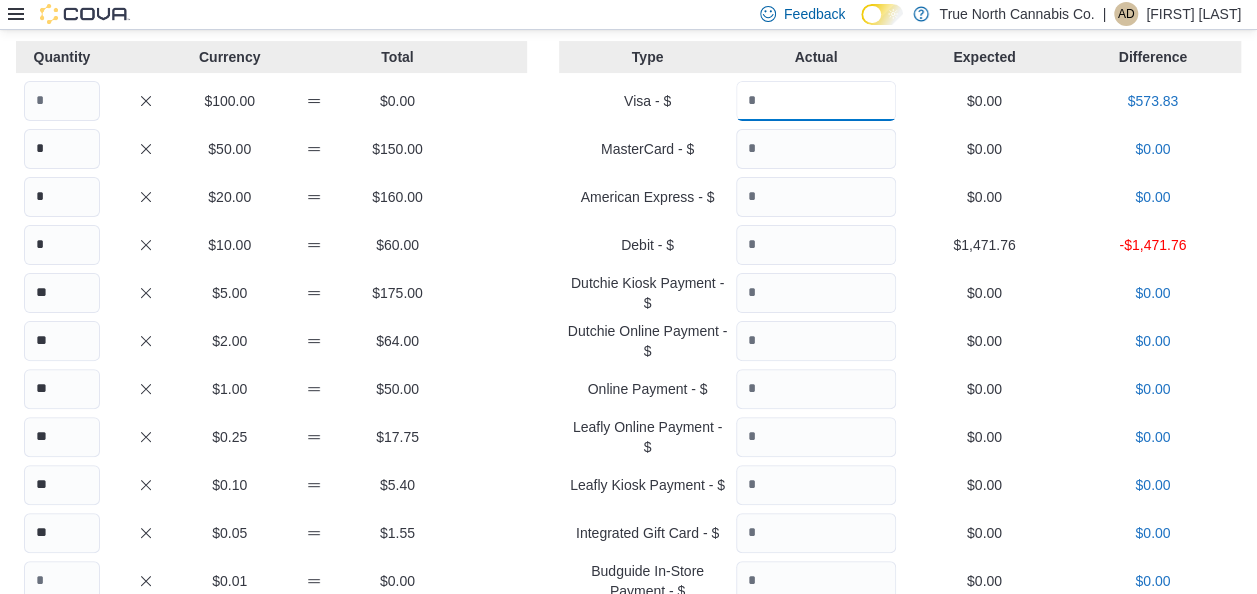 type on "******" 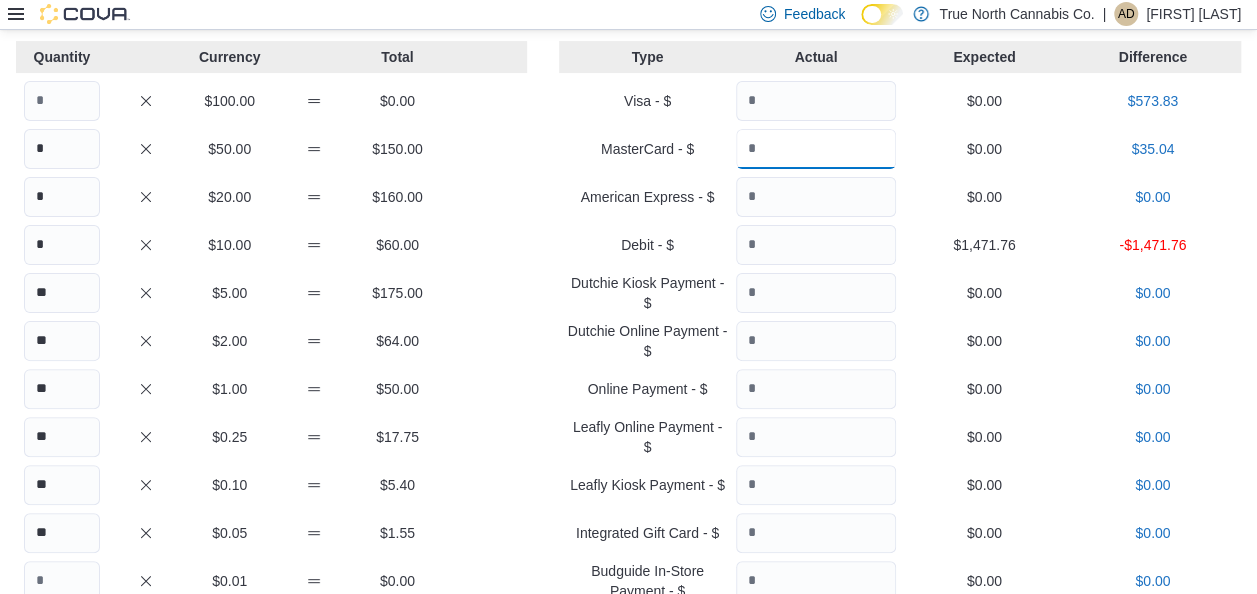 type on "*****" 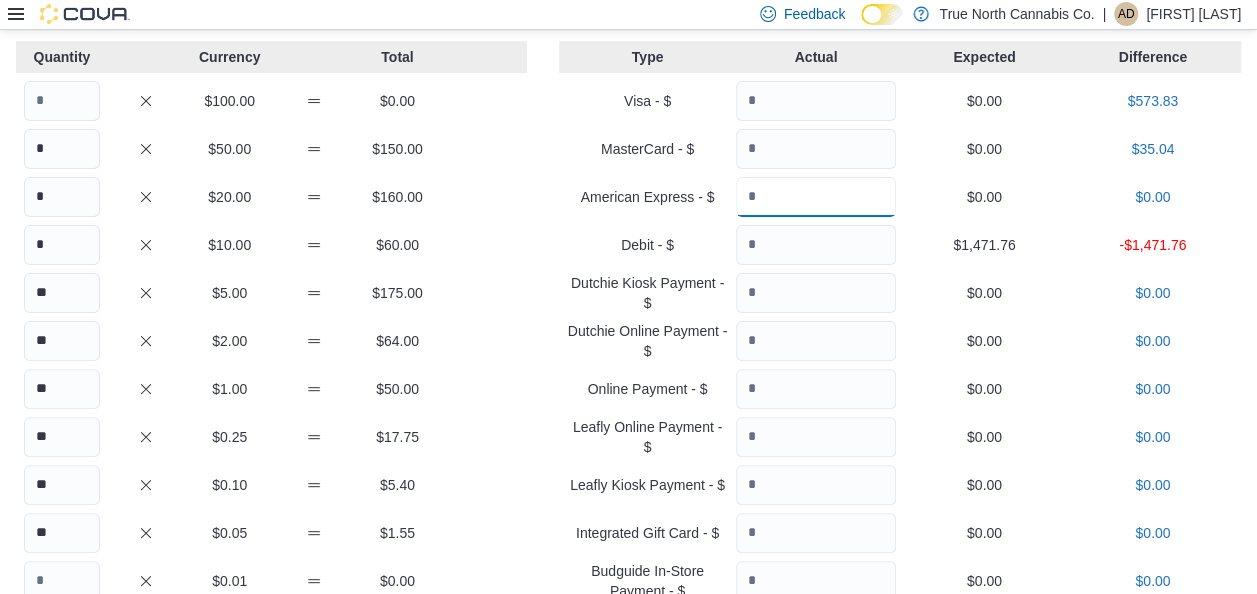 click at bounding box center (816, 197) 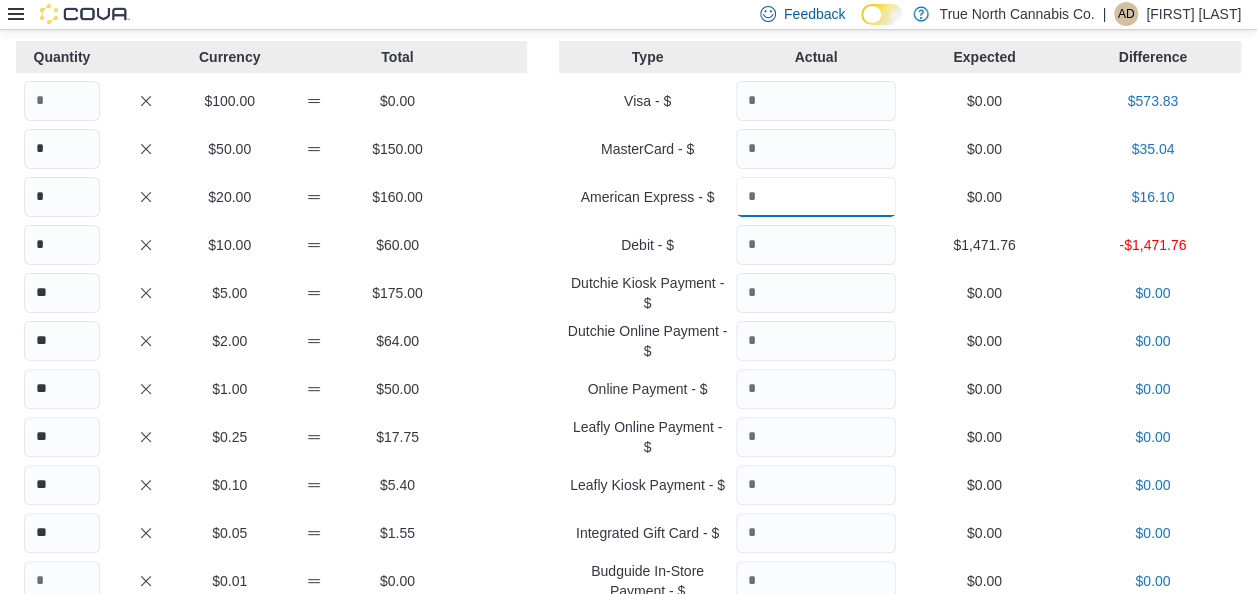 type on "****" 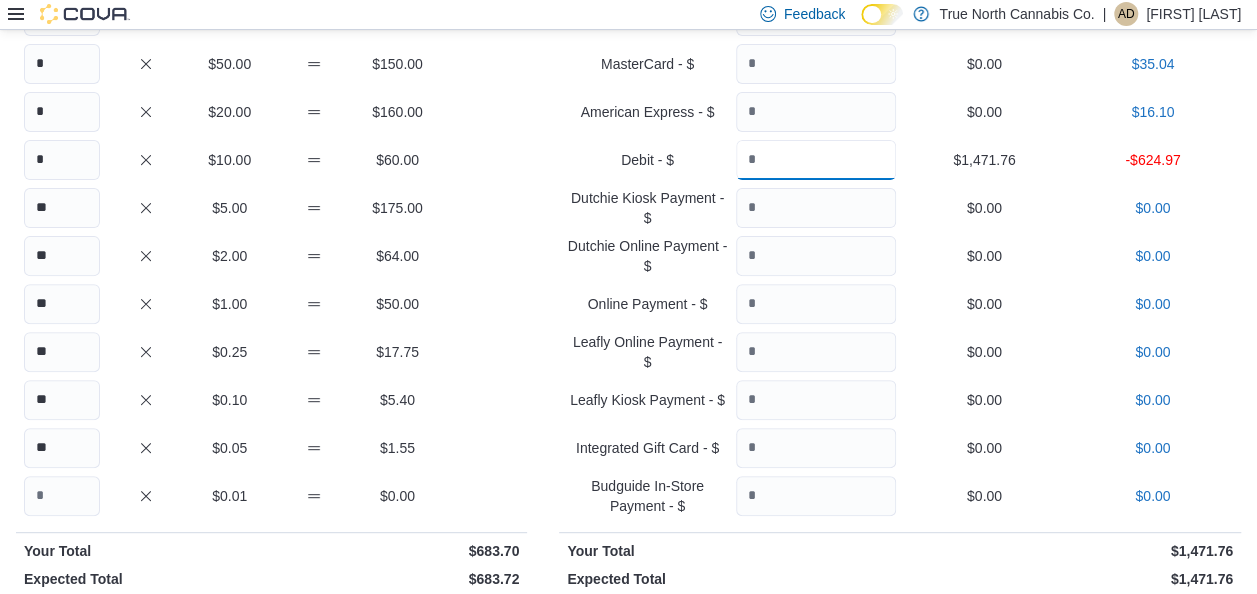 scroll, scrollTop: 487, scrollLeft: 0, axis: vertical 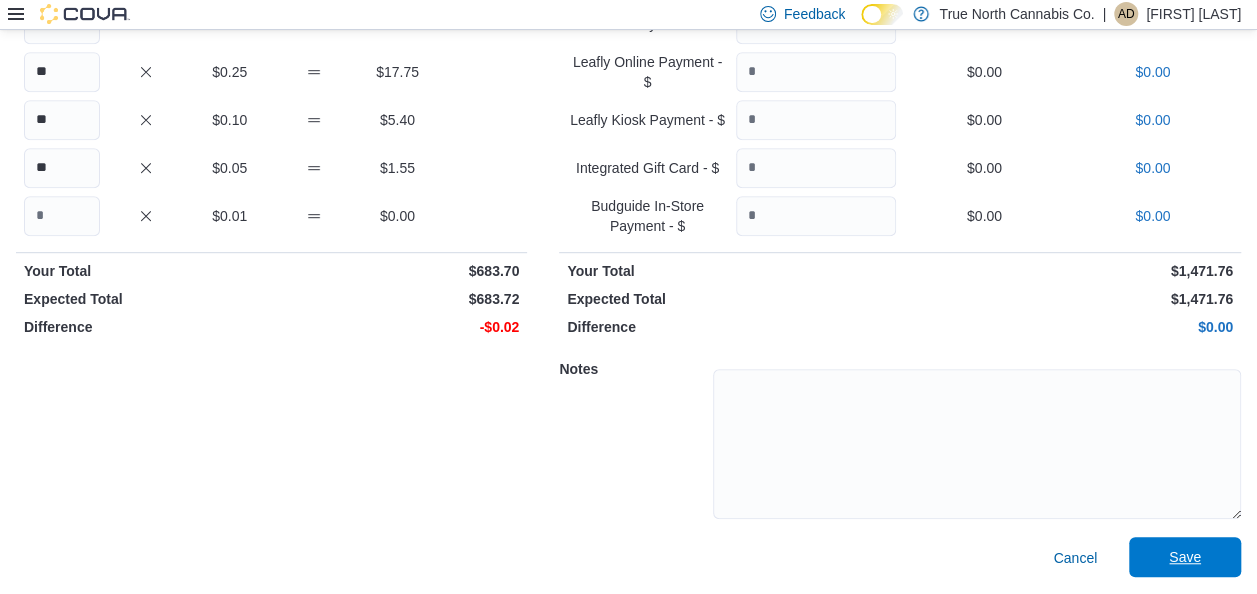 type on "******" 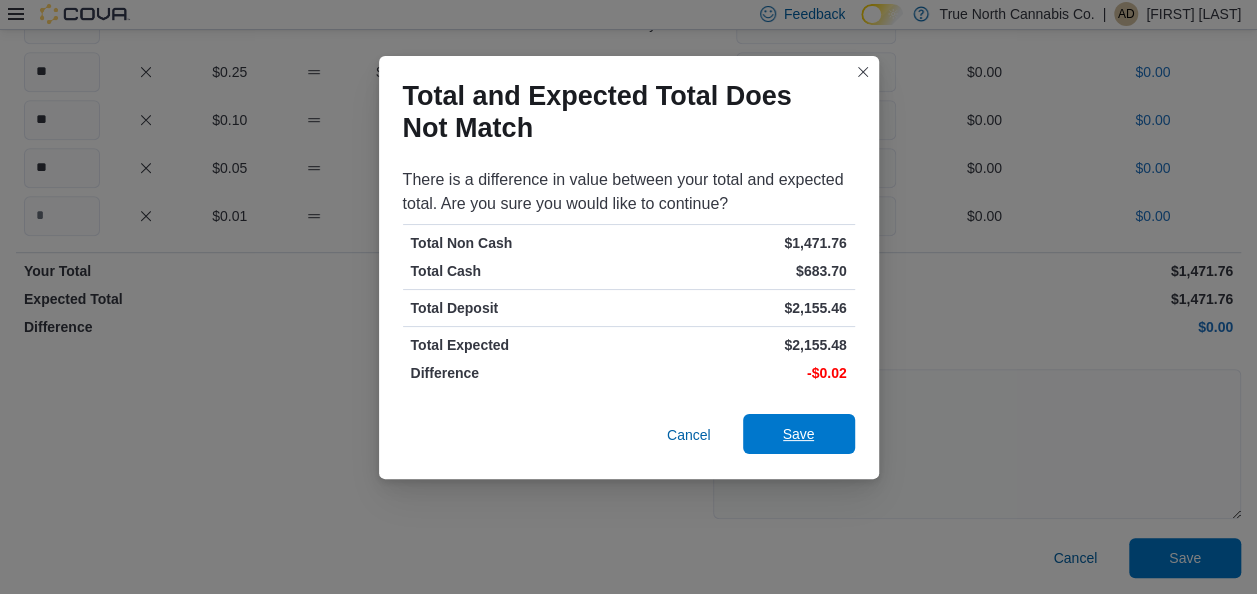 click on "Save" at bounding box center [799, 434] 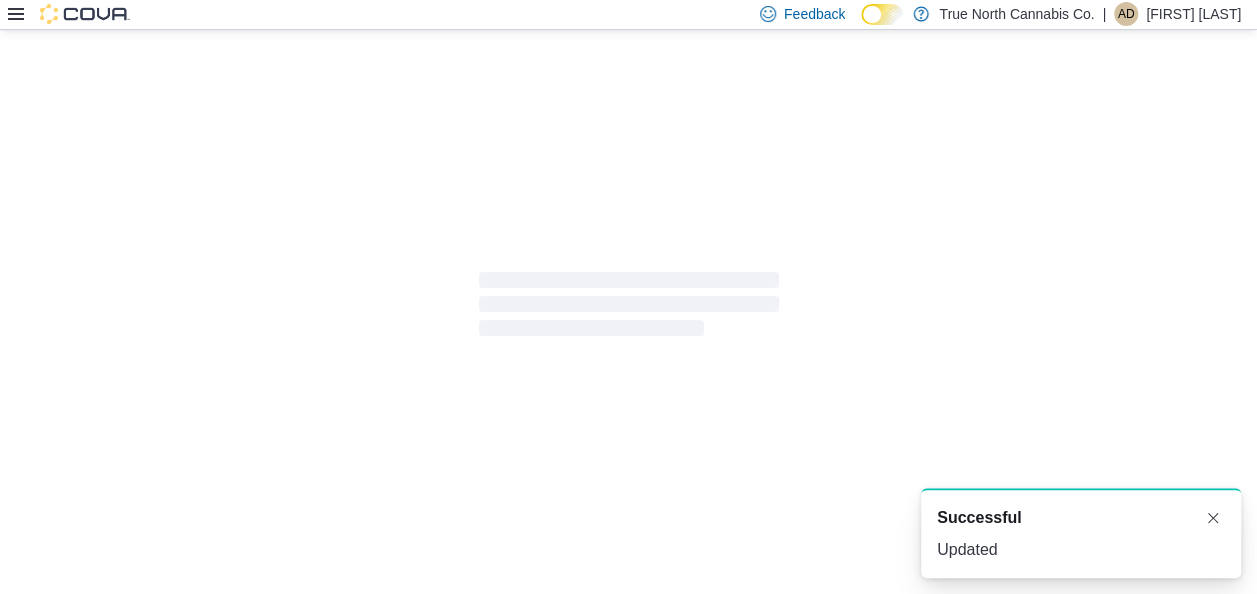 scroll, scrollTop: 6, scrollLeft: 0, axis: vertical 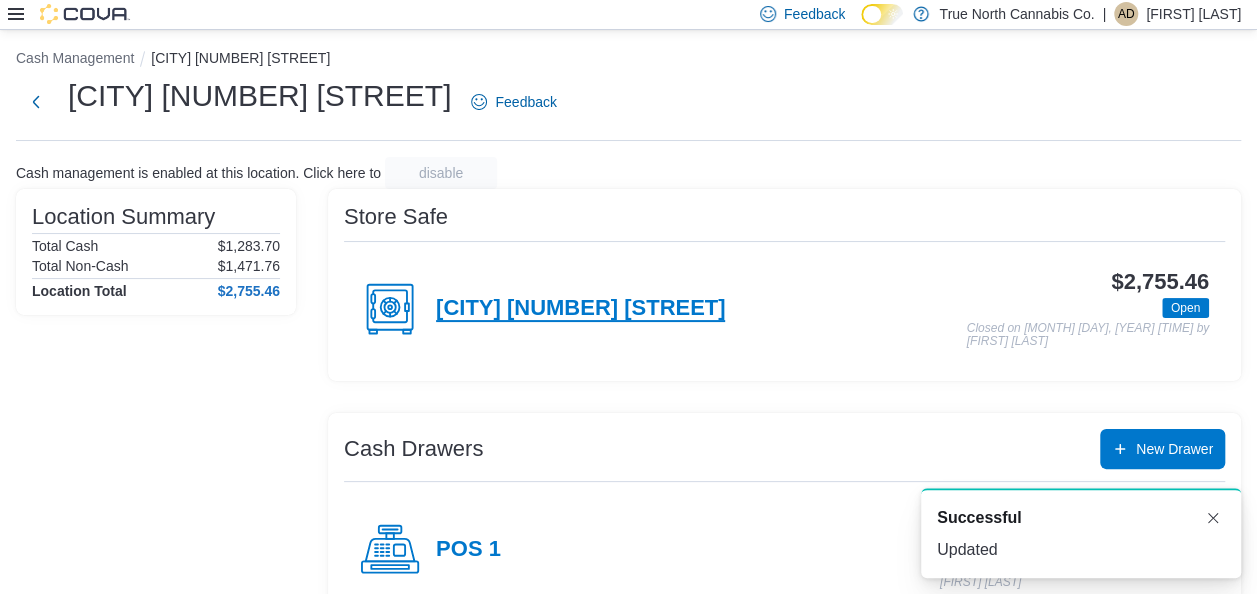 click on "[CITY] [NUMBER] [STREET]" at bounding box center [580, 309] 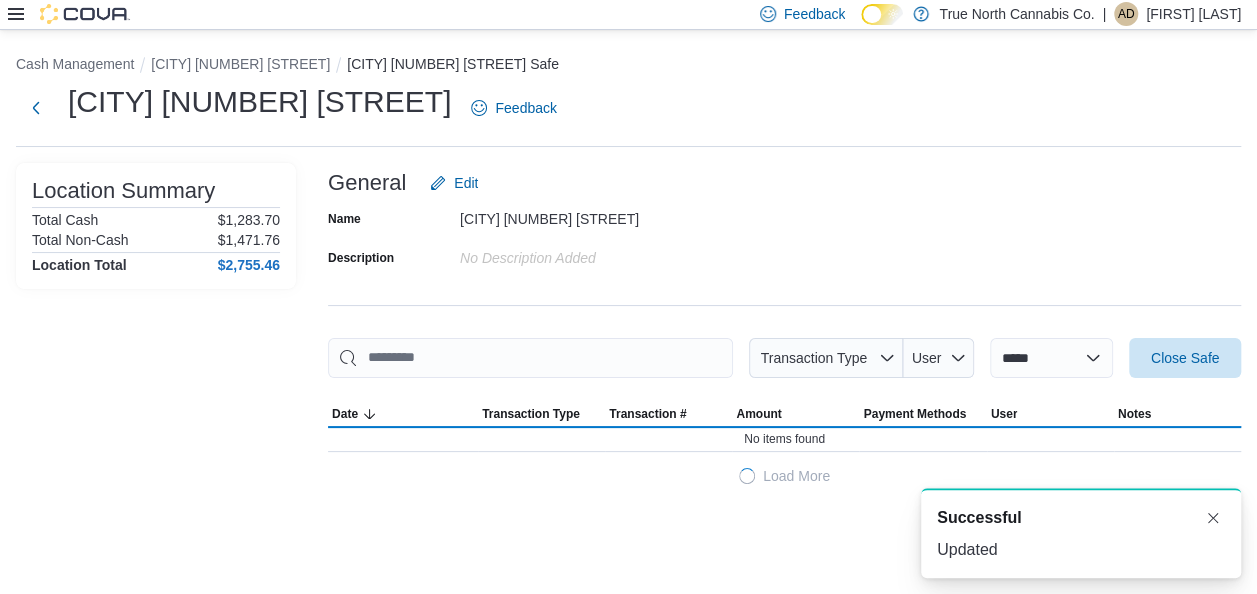 scroll, scrollTop: 0, scrollLeft: 0, axis: both 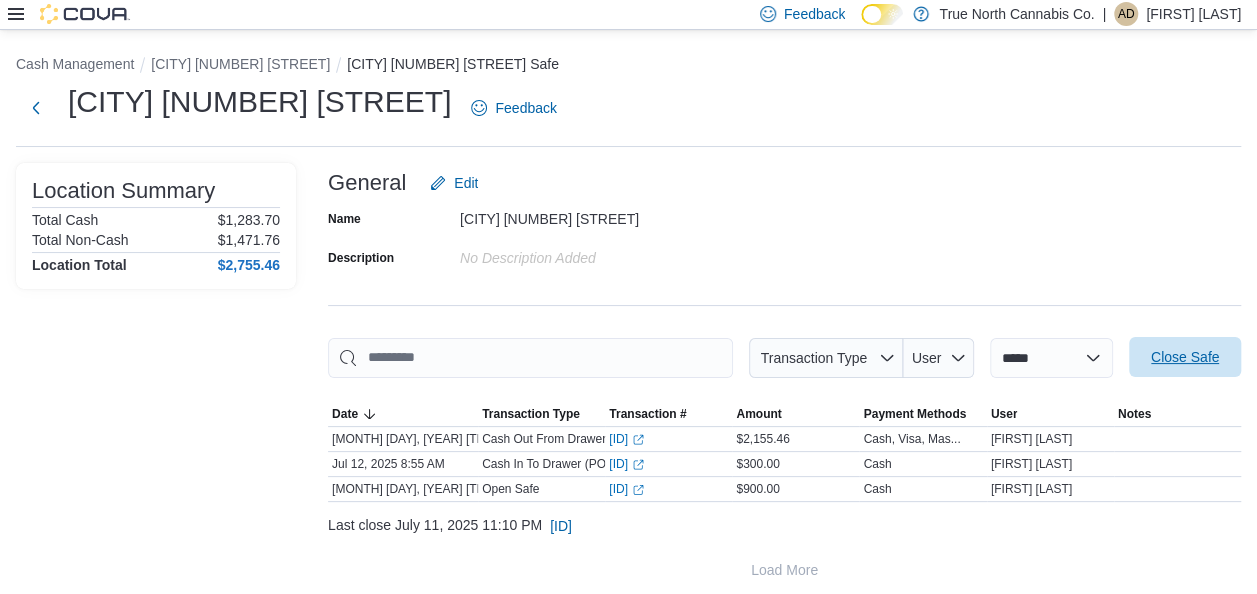 click on "Close Safe" at bounding box center (1185, 357) 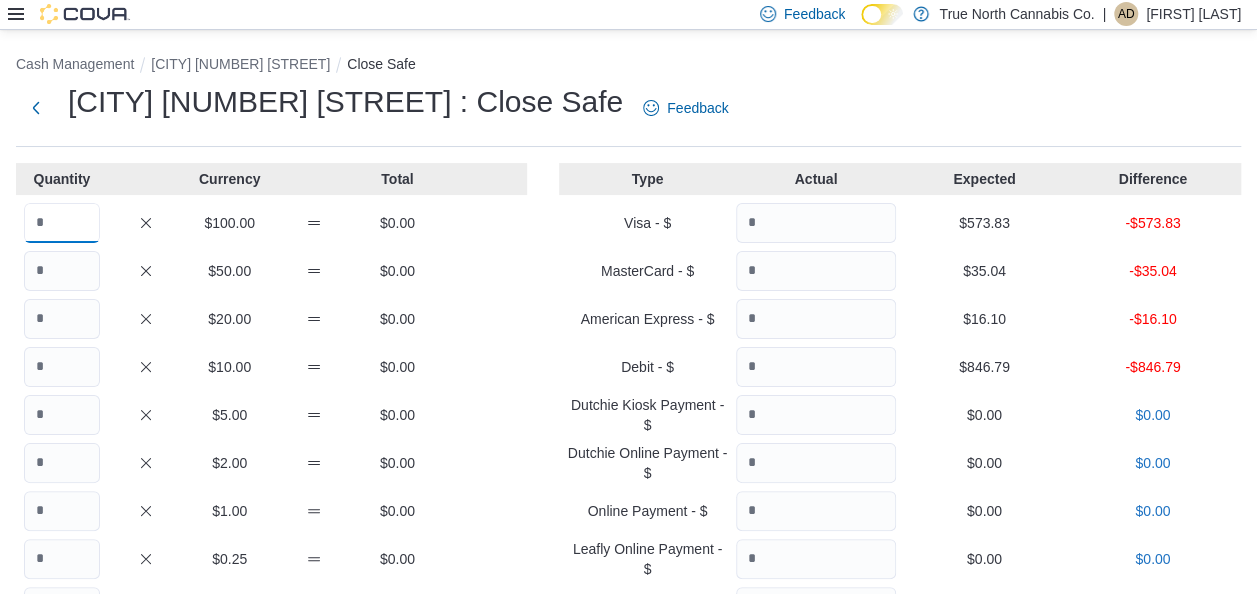 click at bounding box center (62, 223) 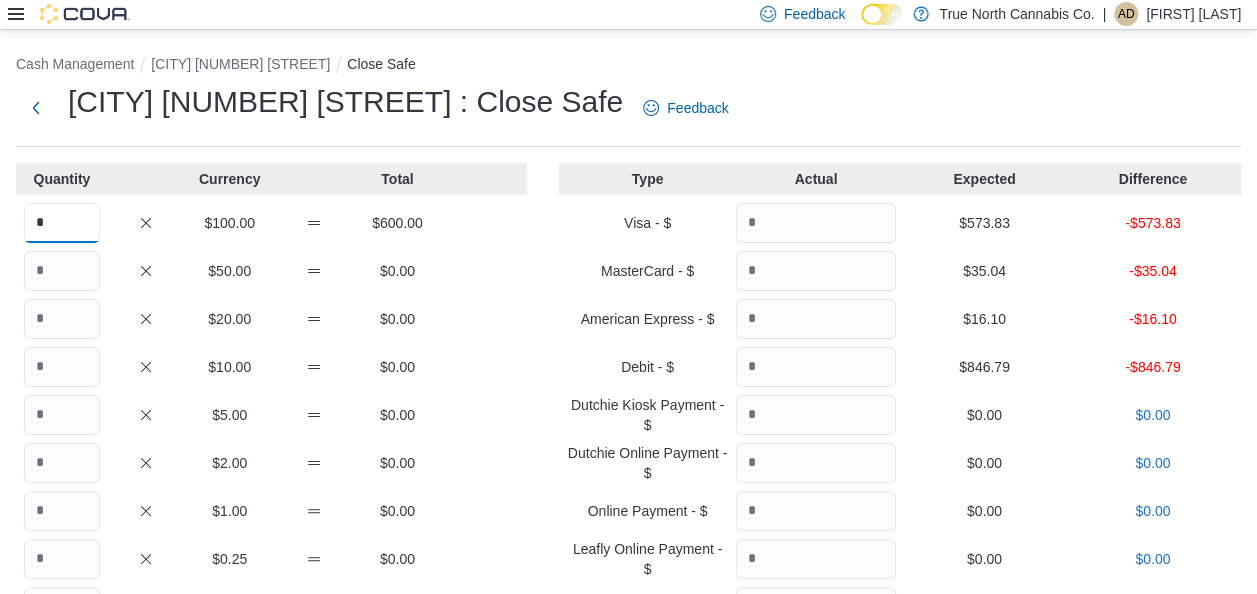 type on "*" 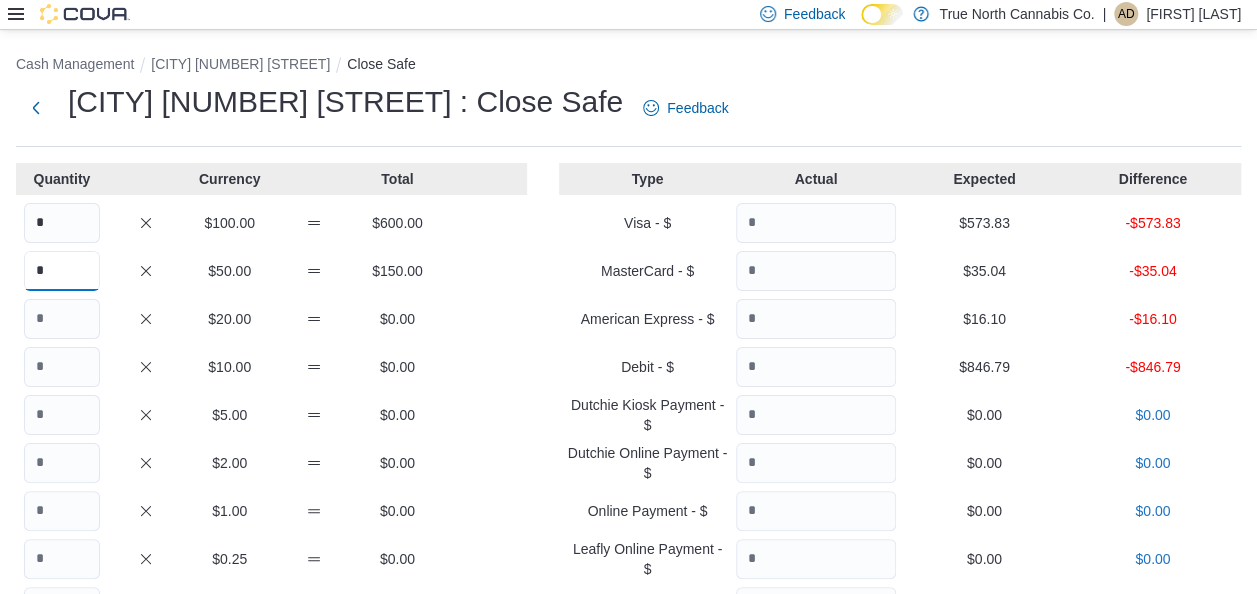 type on "*" 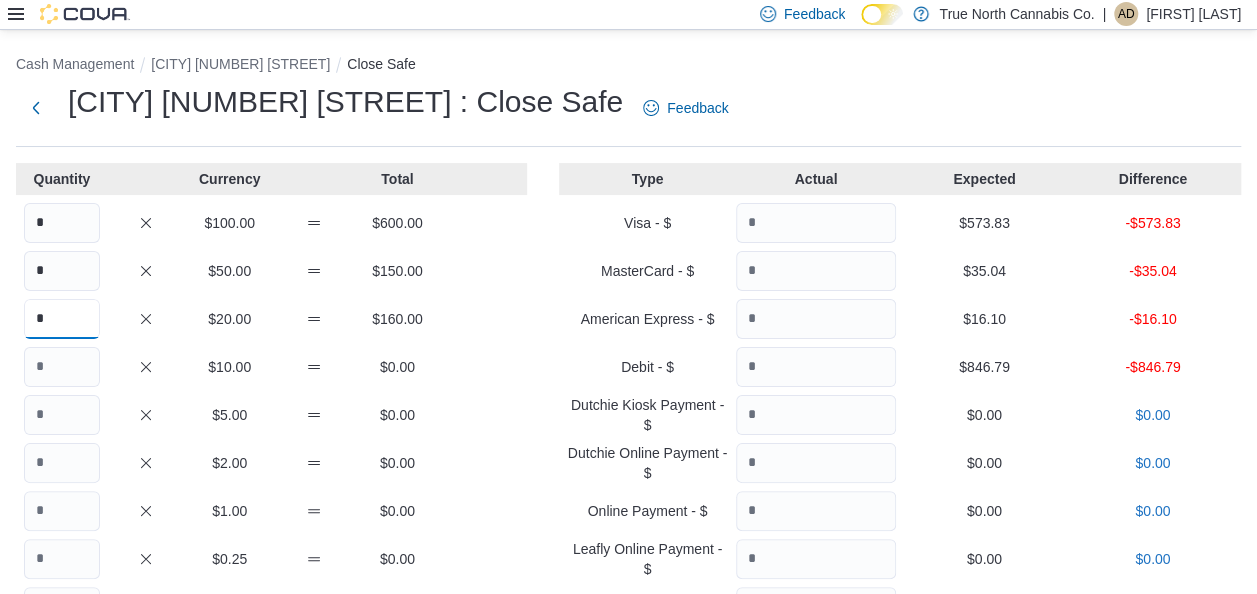 type on "*" 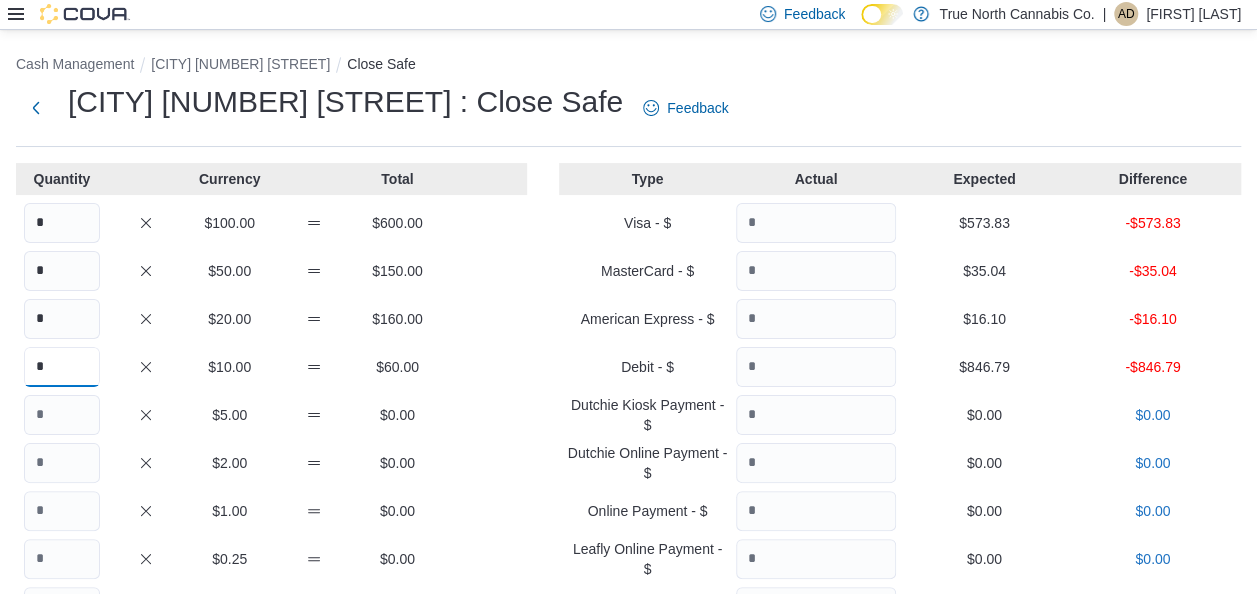 type on "*" 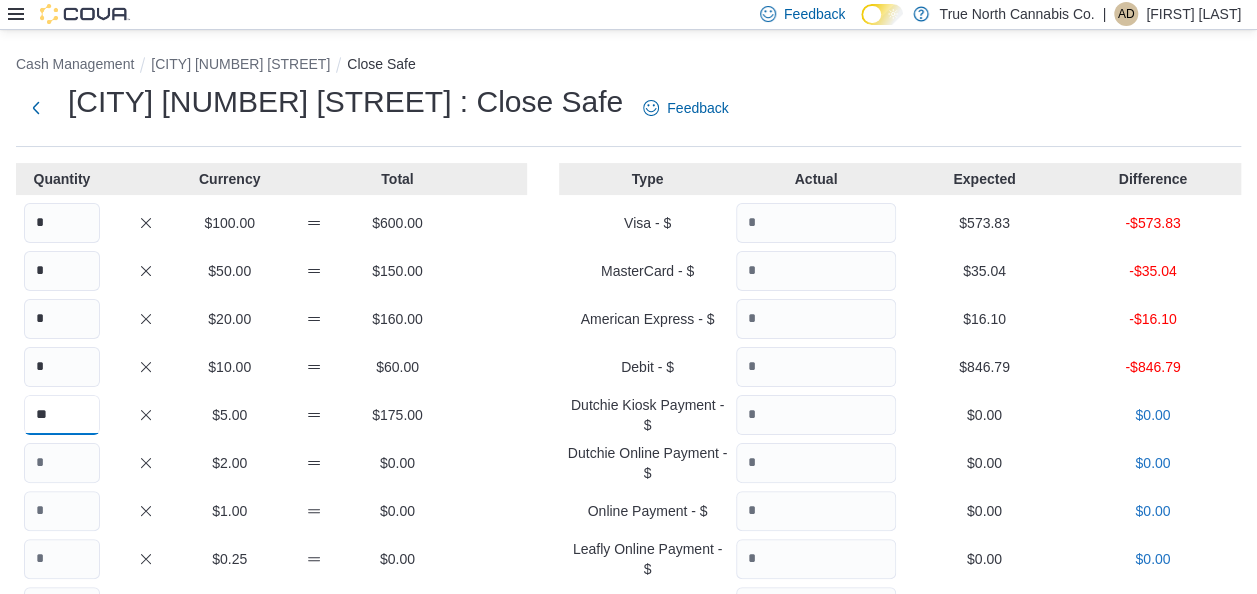 type on "**" 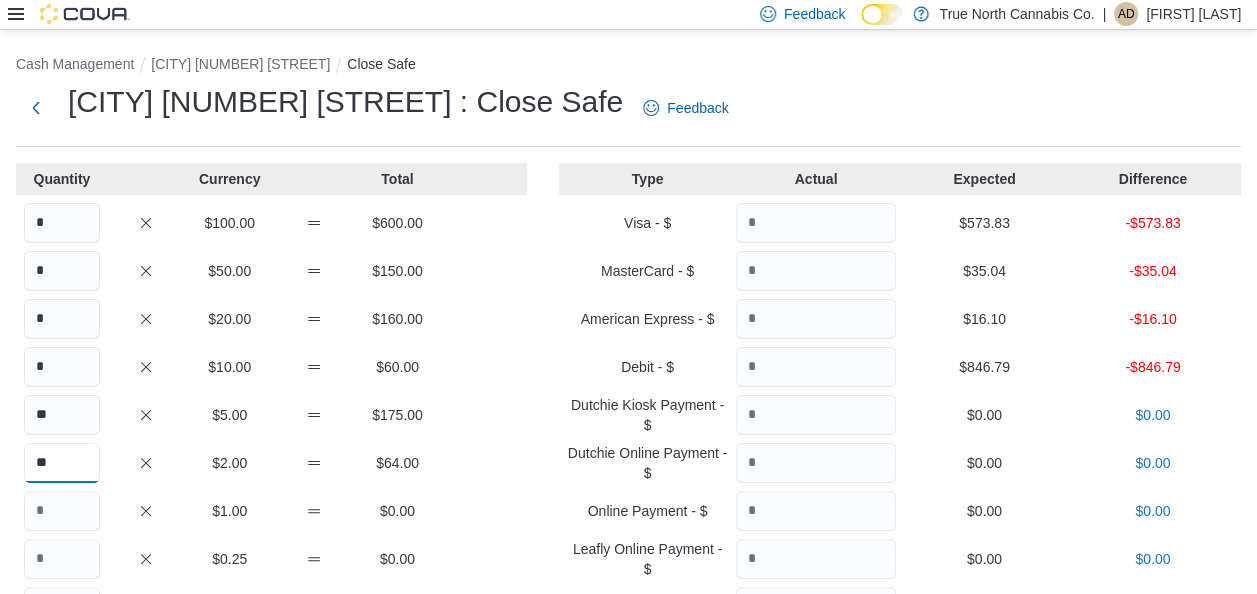 type on "**" 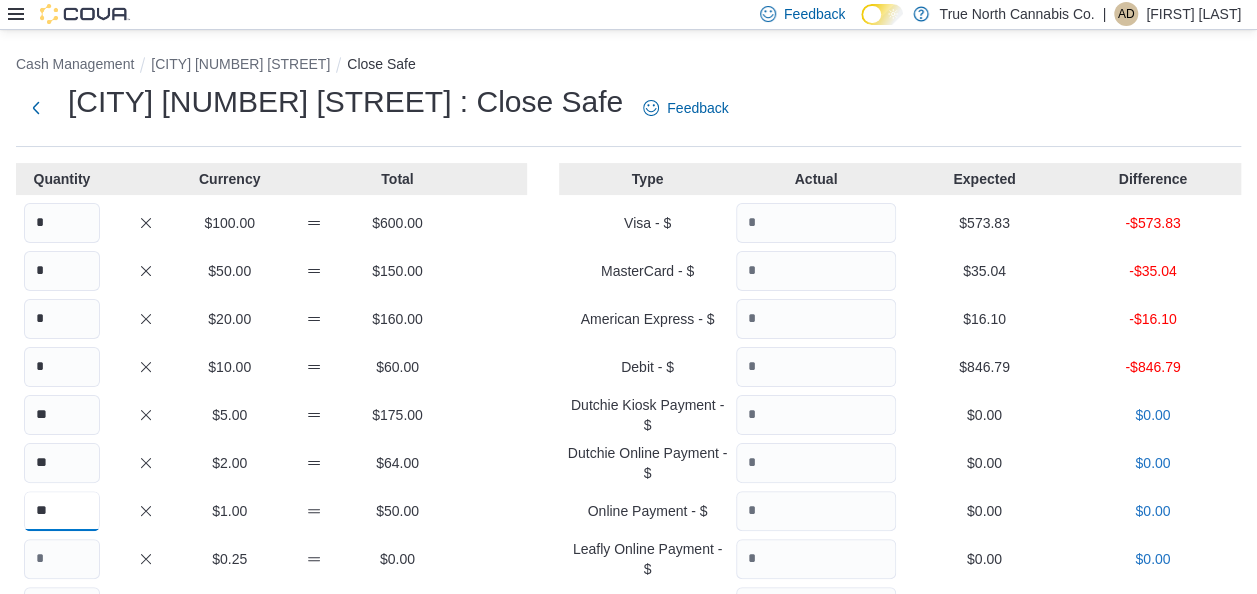 type on "**" 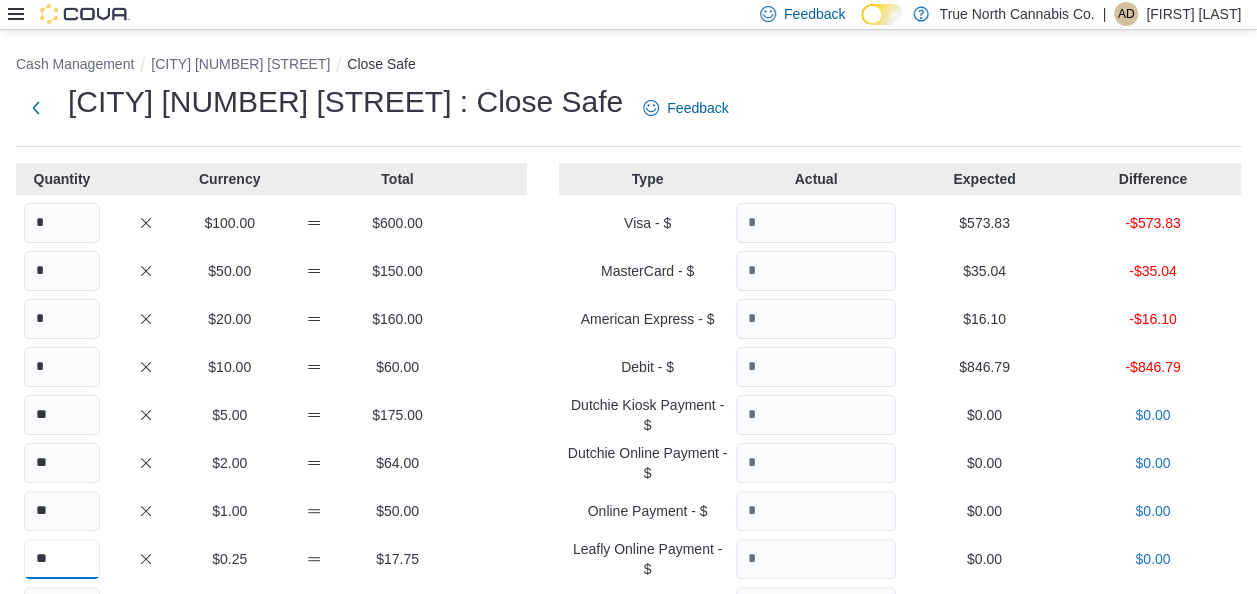 type on "**" 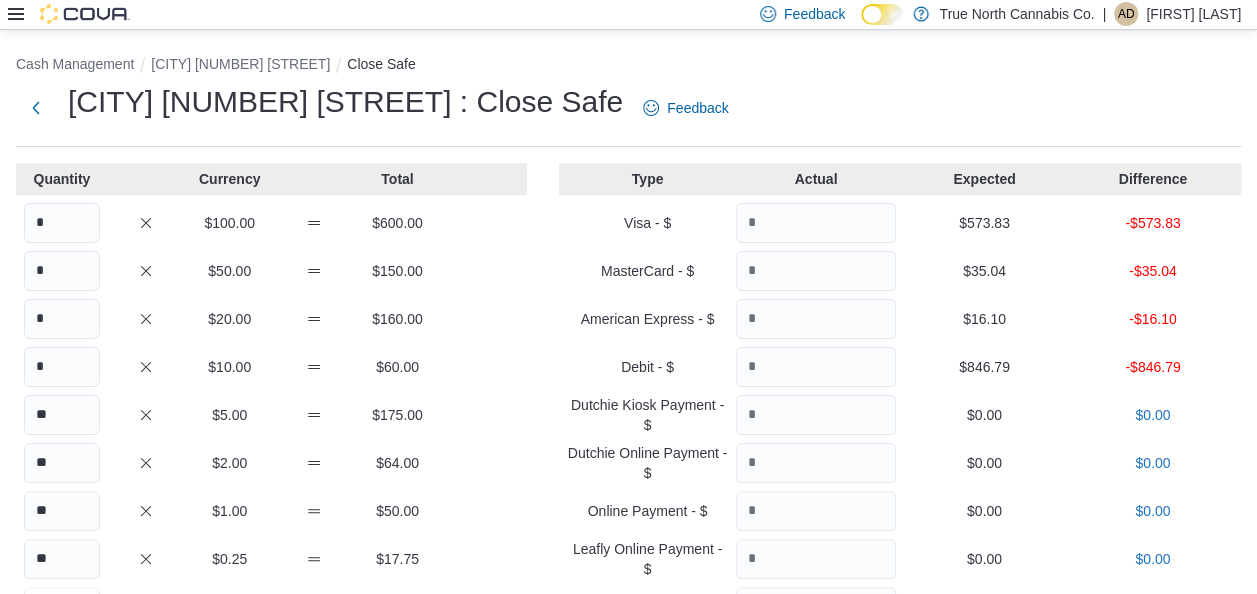 scroll, scrollTop: 32, scrollLeft: 0, axis: vertical 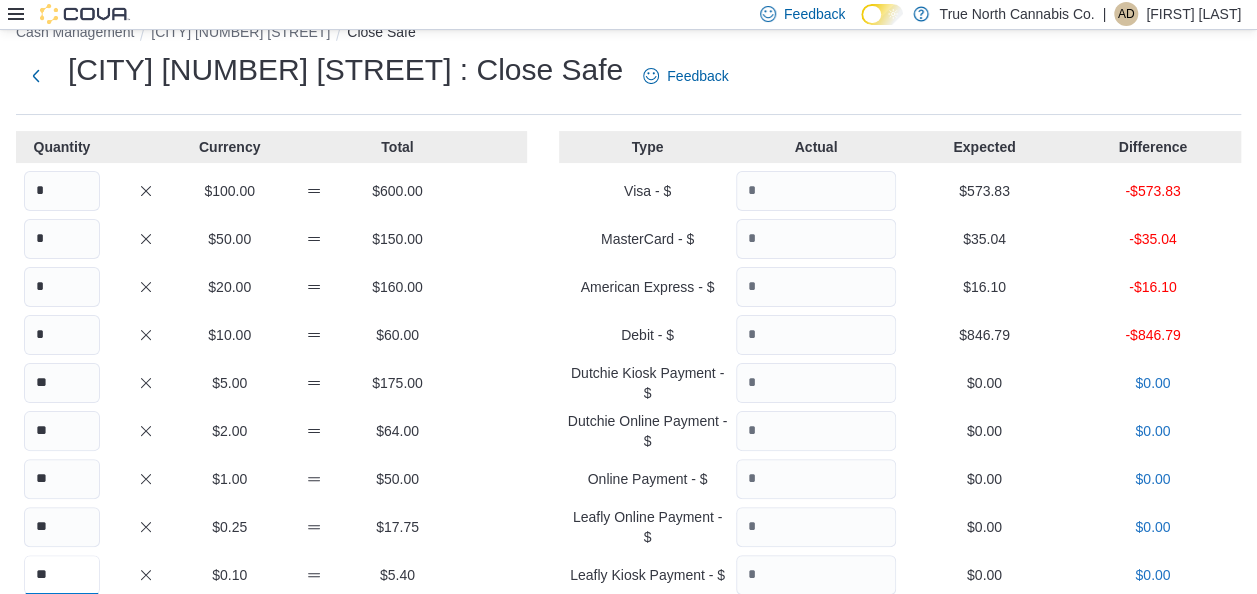 type on "**" 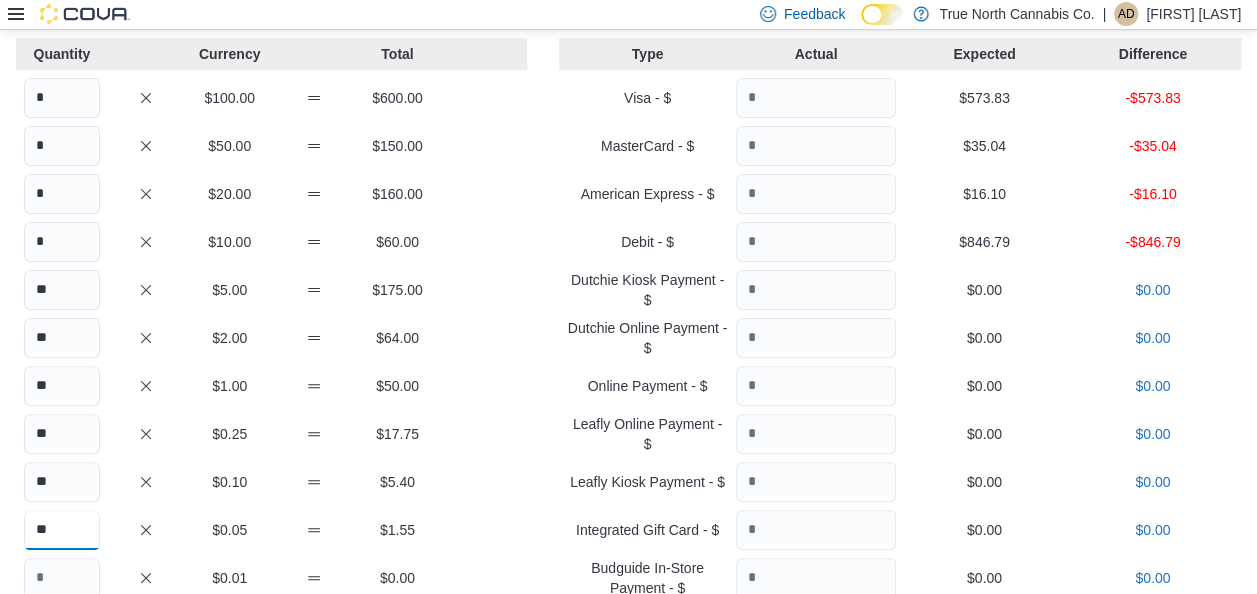 scroll, scrollTop: 119, scrollLeft: 0, axis: vertical 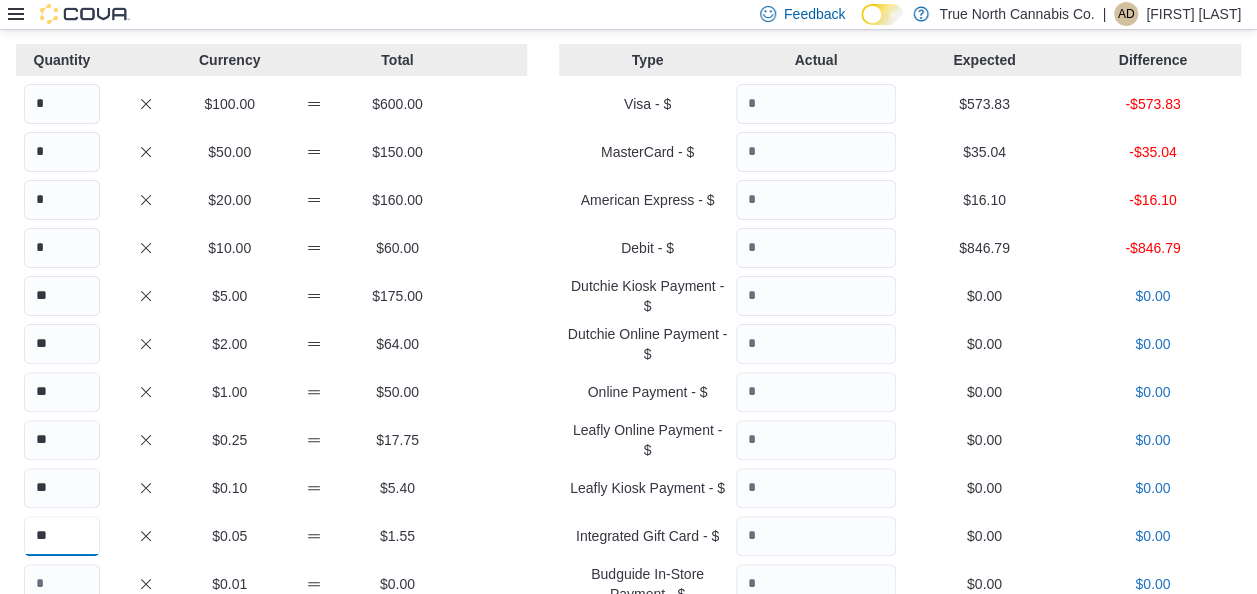 type on "**" 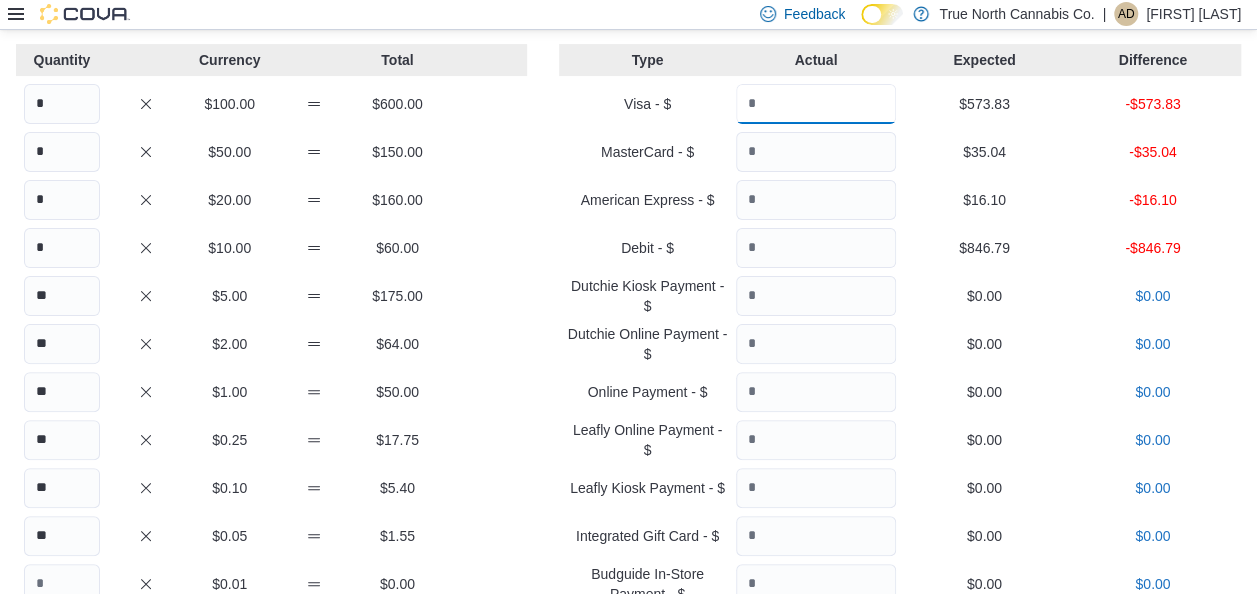 click at bounding box center [816, 104] 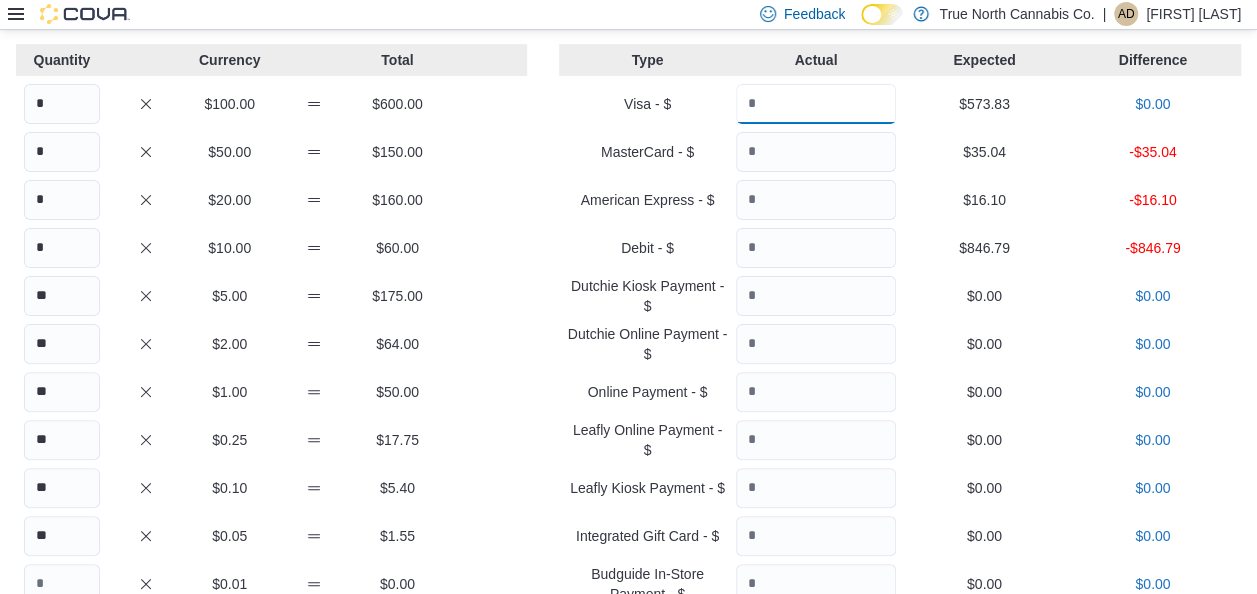 type on "******" 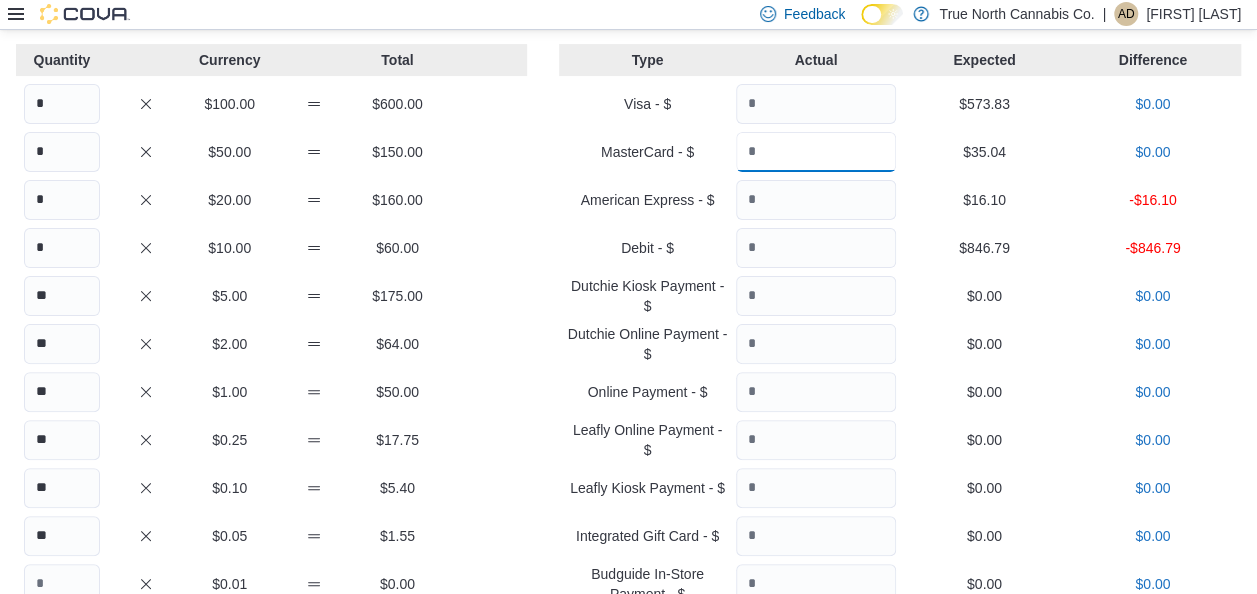 type on "*****" 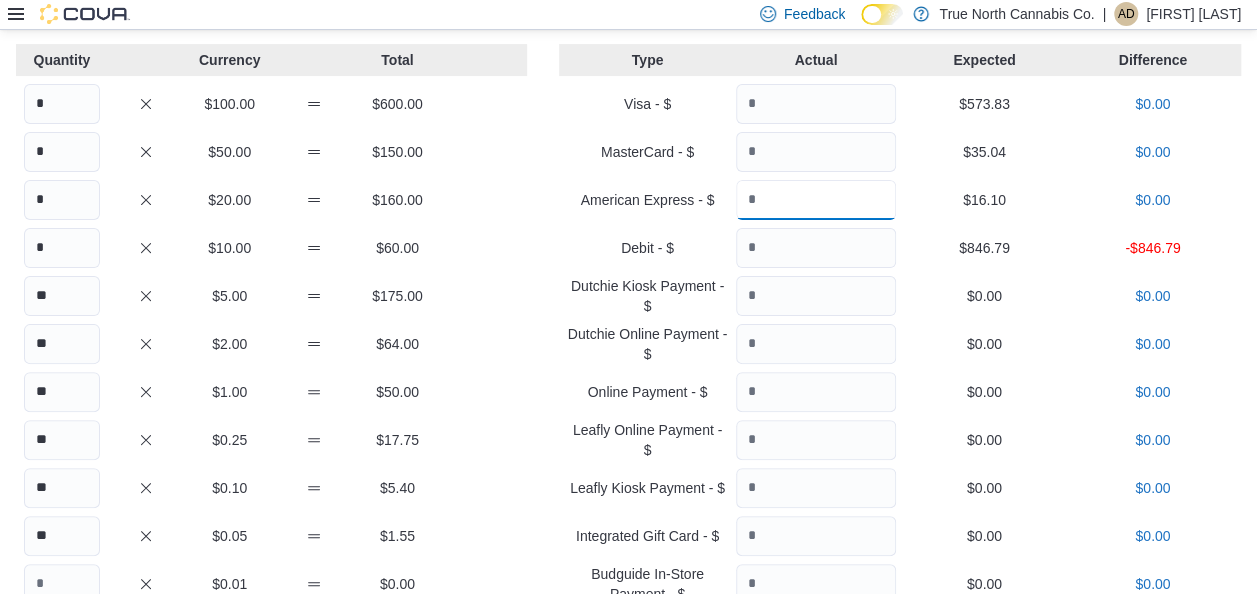 type on "*****" 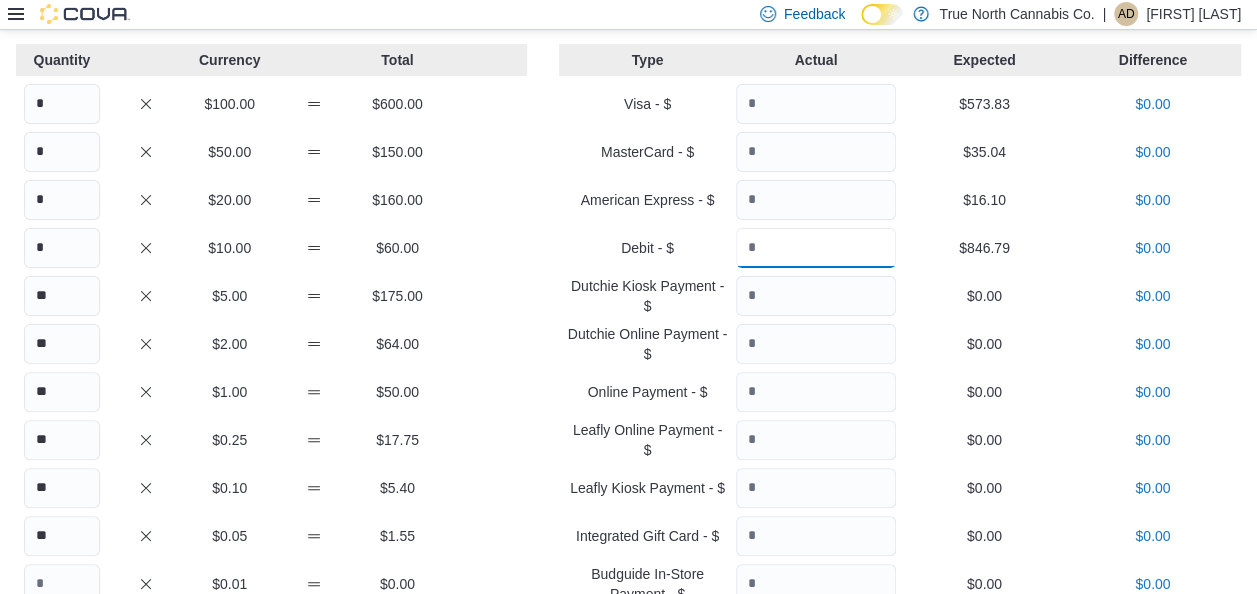 scroll, scrollTop: 487, scrollLeft: 0, axis: vertical 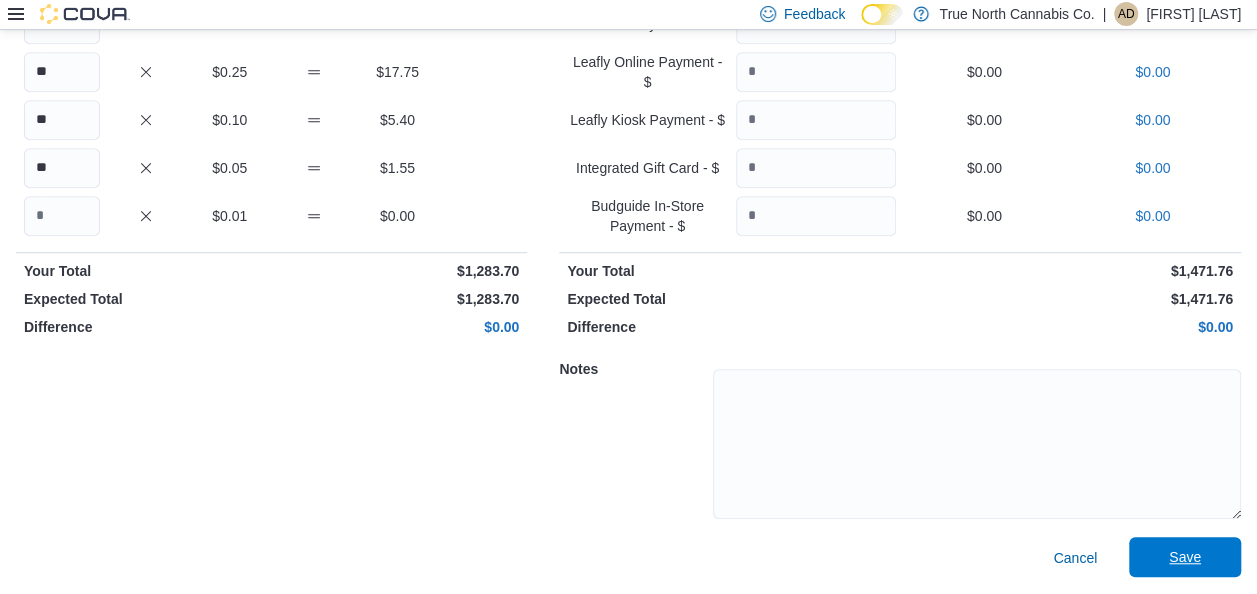 type on "******" 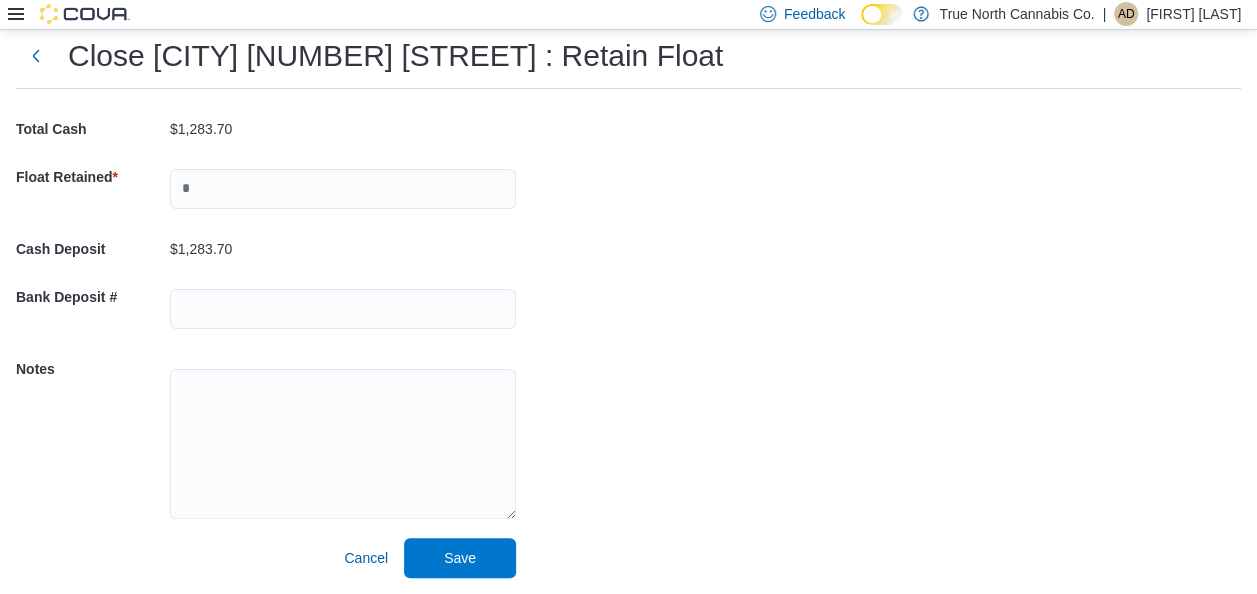 scroll, scrollTop: 58, scrollLeft: 0, axis: vertical 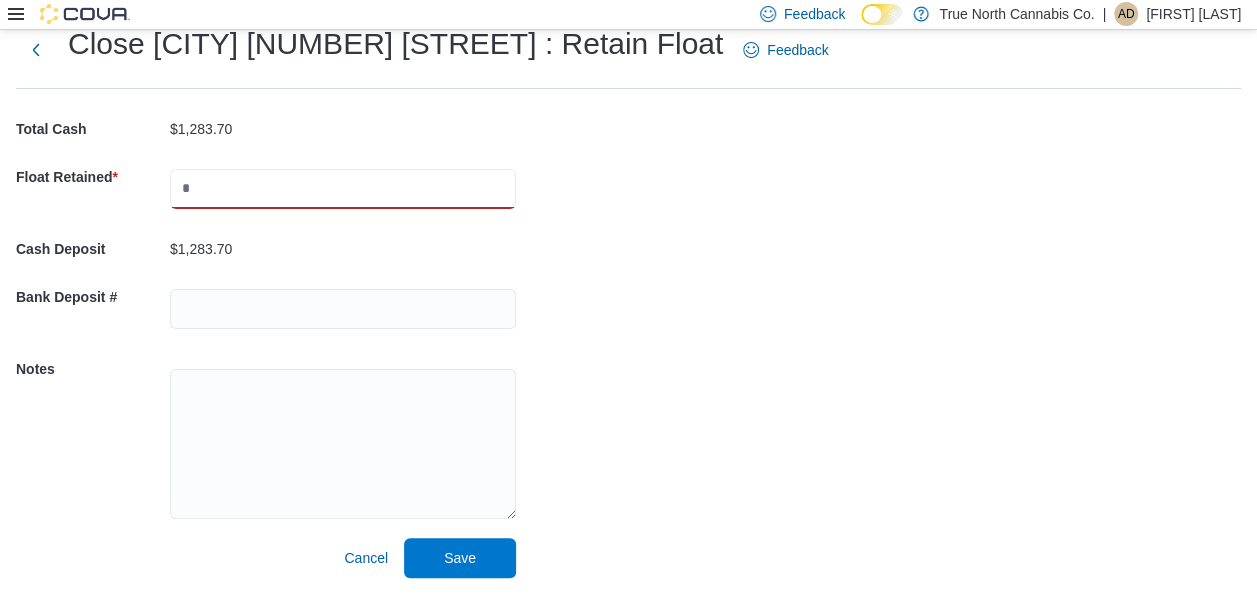 click at bounding box center (343, 189) 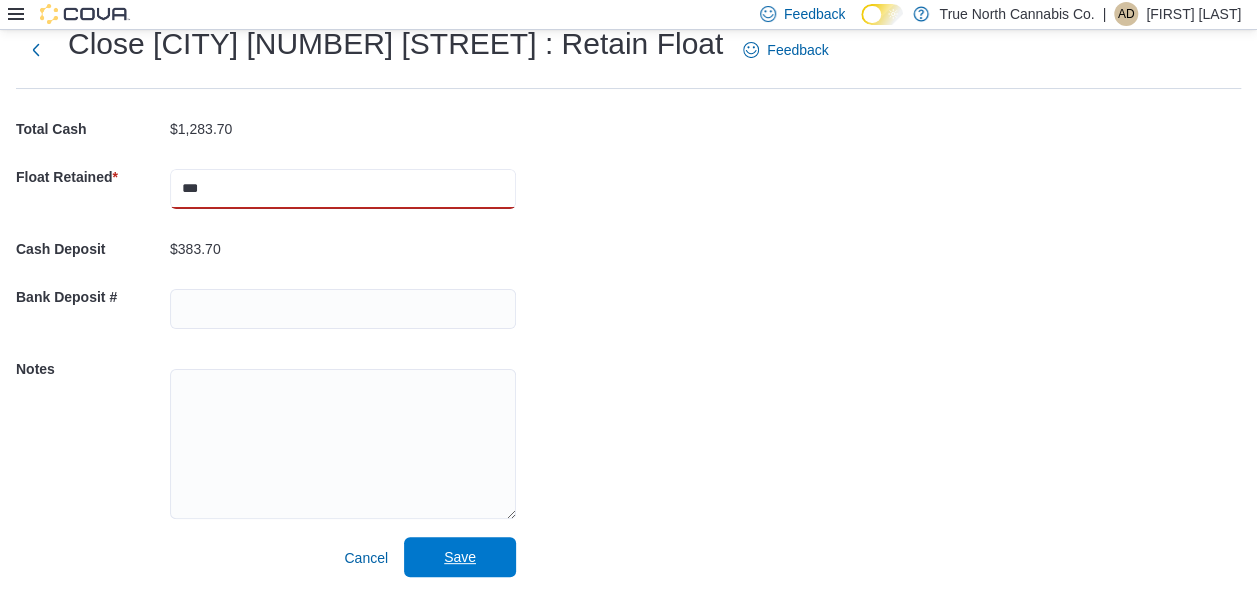 type on "***" 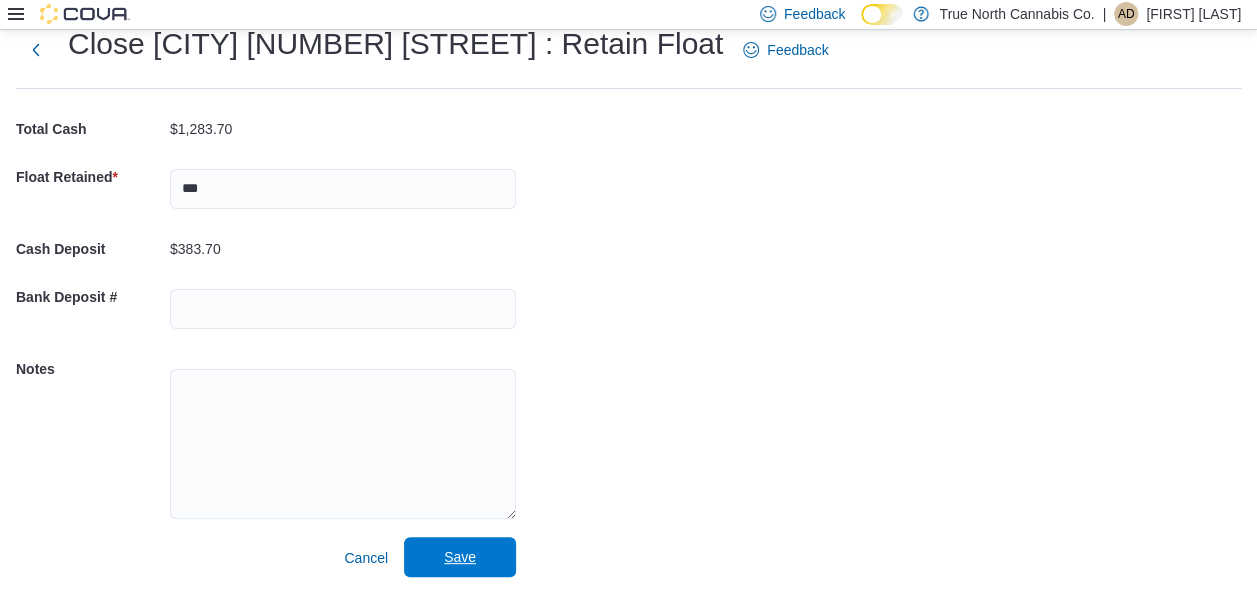 click on "Save" at bounding box center [460, 557] 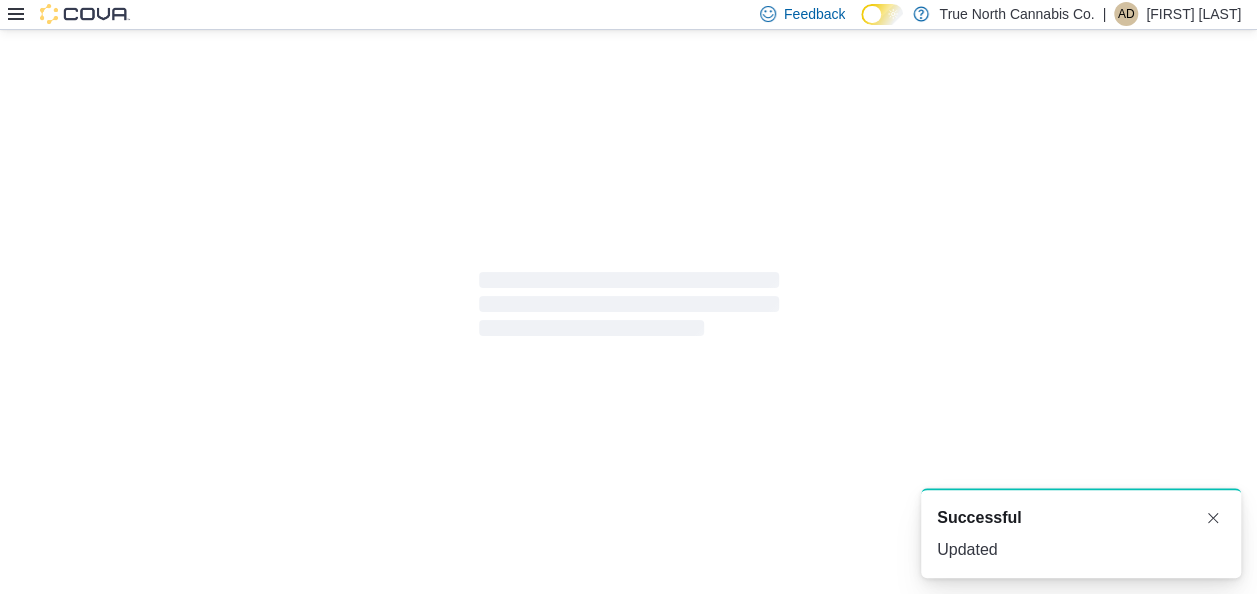 scroll, scrollTop: 6, scrollLeft: 0, axis: vertical 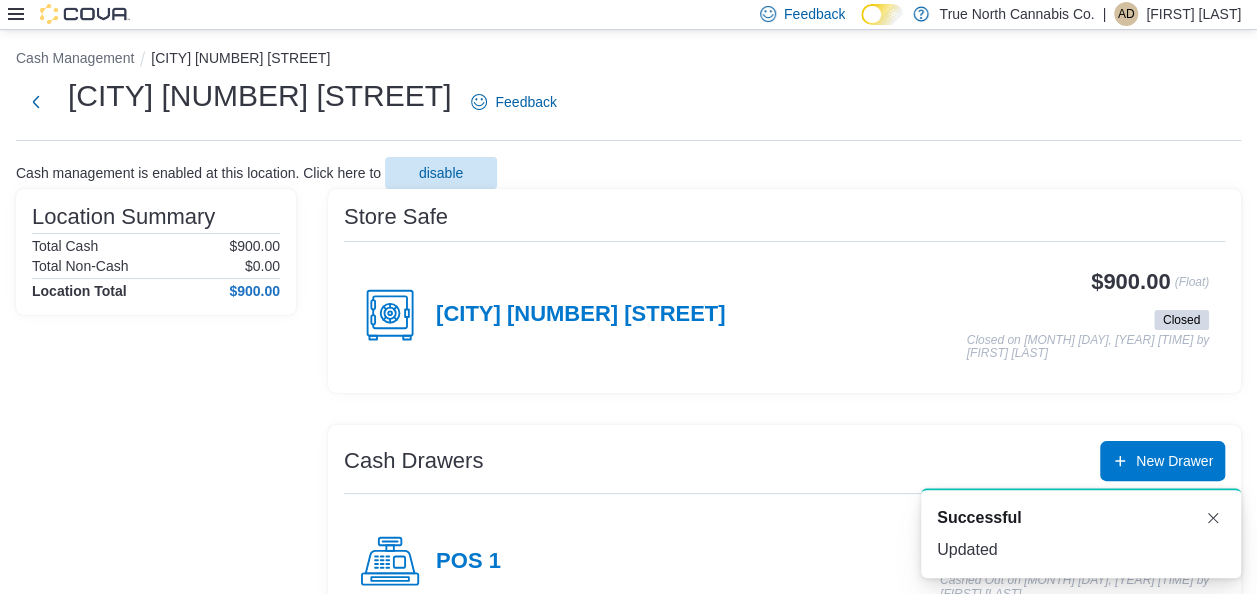 click on "[FIRST] [LAST]" at bounding box center [1193, 14] 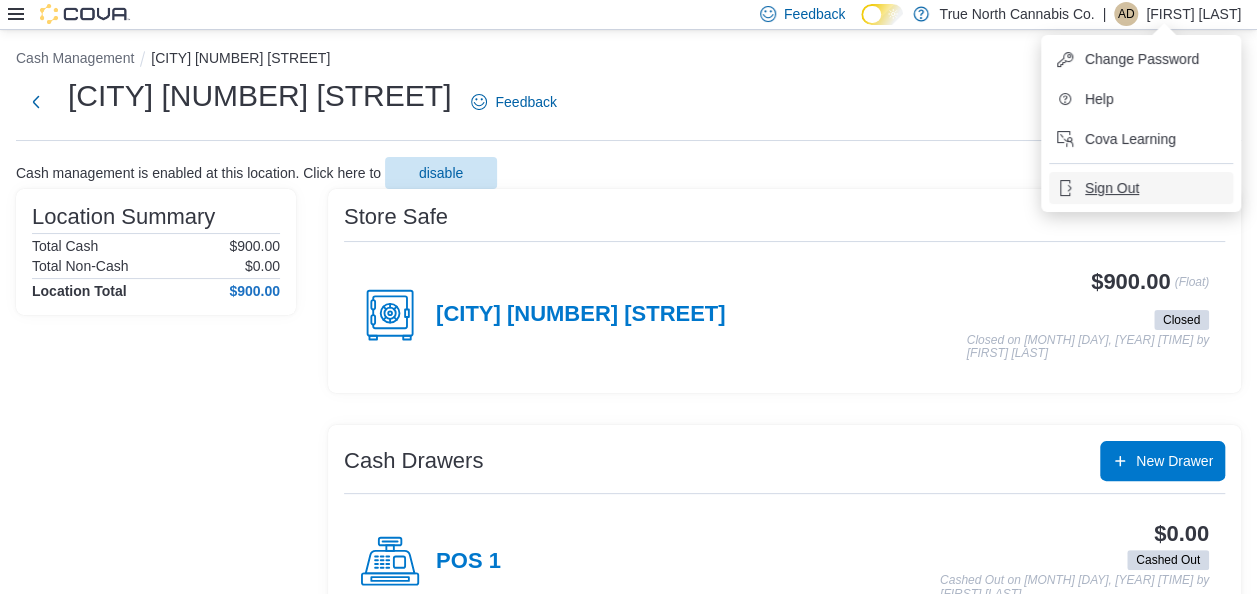 click on "Sign Out" at bounding box center [1112, 188] 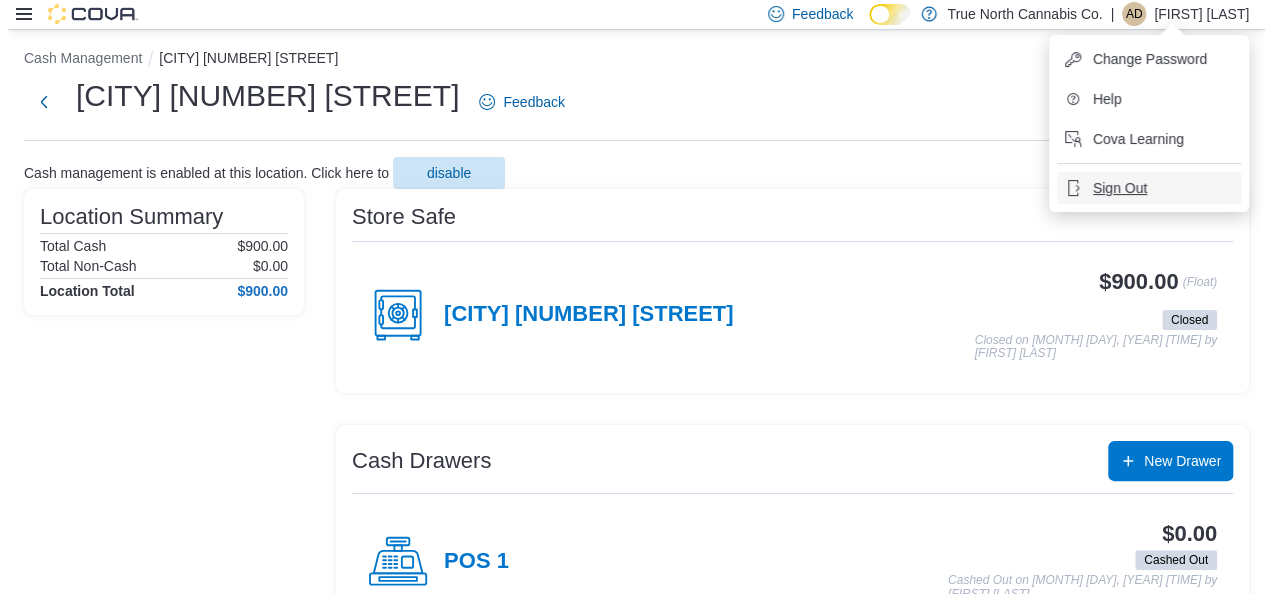 scroll, scrollTop: 0, scrollLeft: 0, axis: both 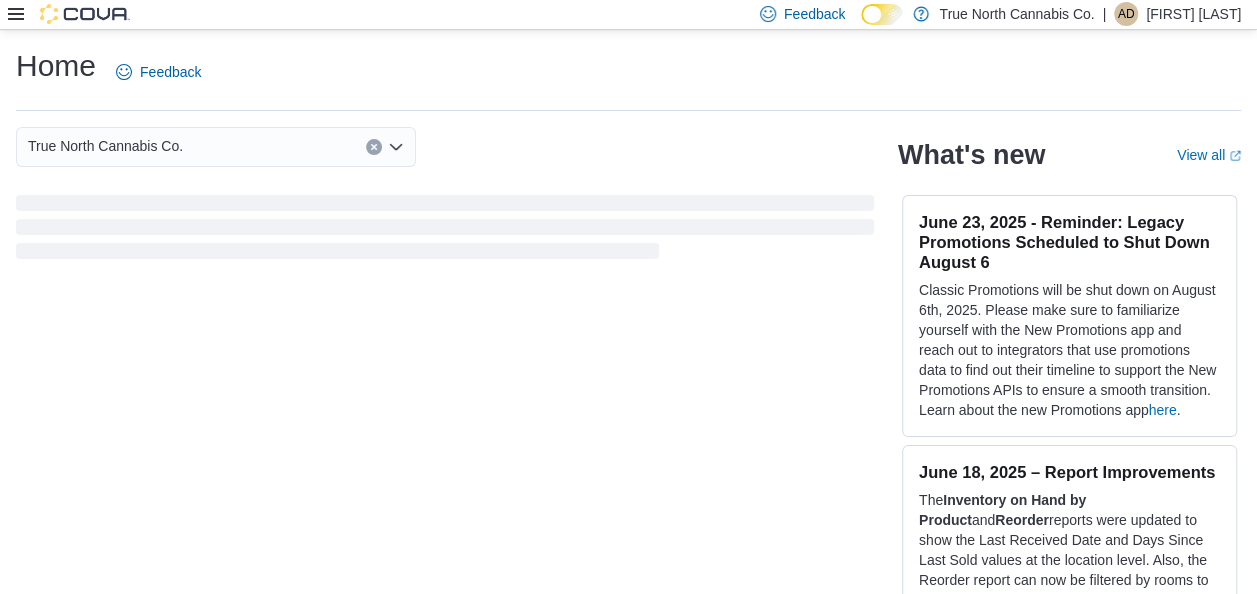 click on "[FIRST] [LAST]" at bounding box center [1193, 14] 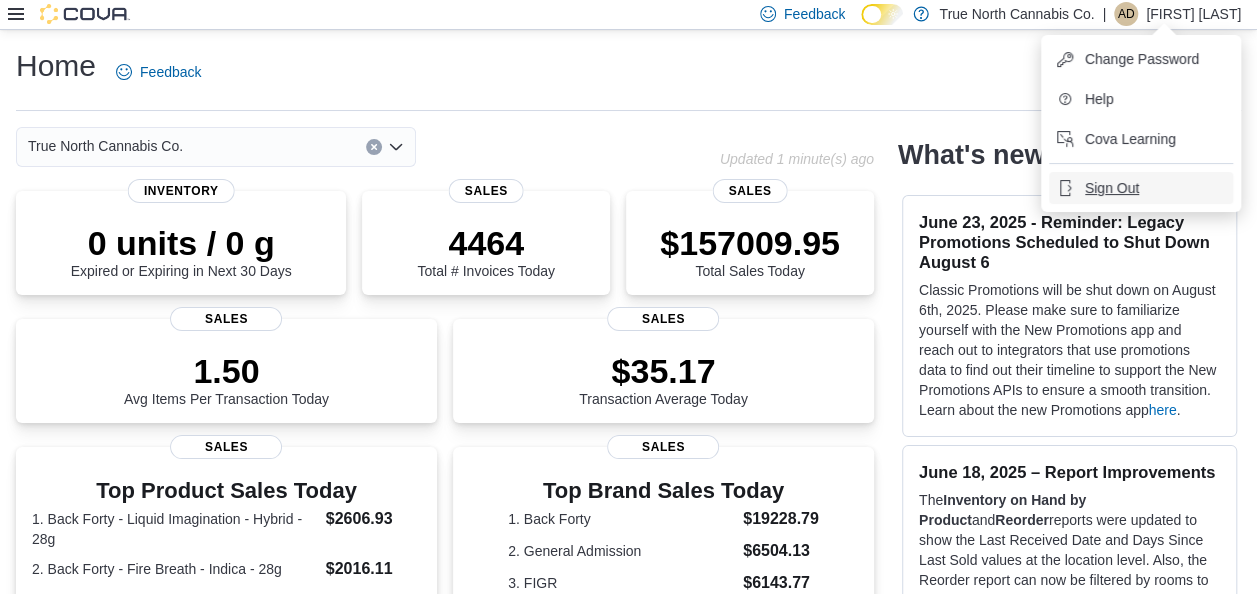 click on "Sign Out" at bounding box center (1112, 188) 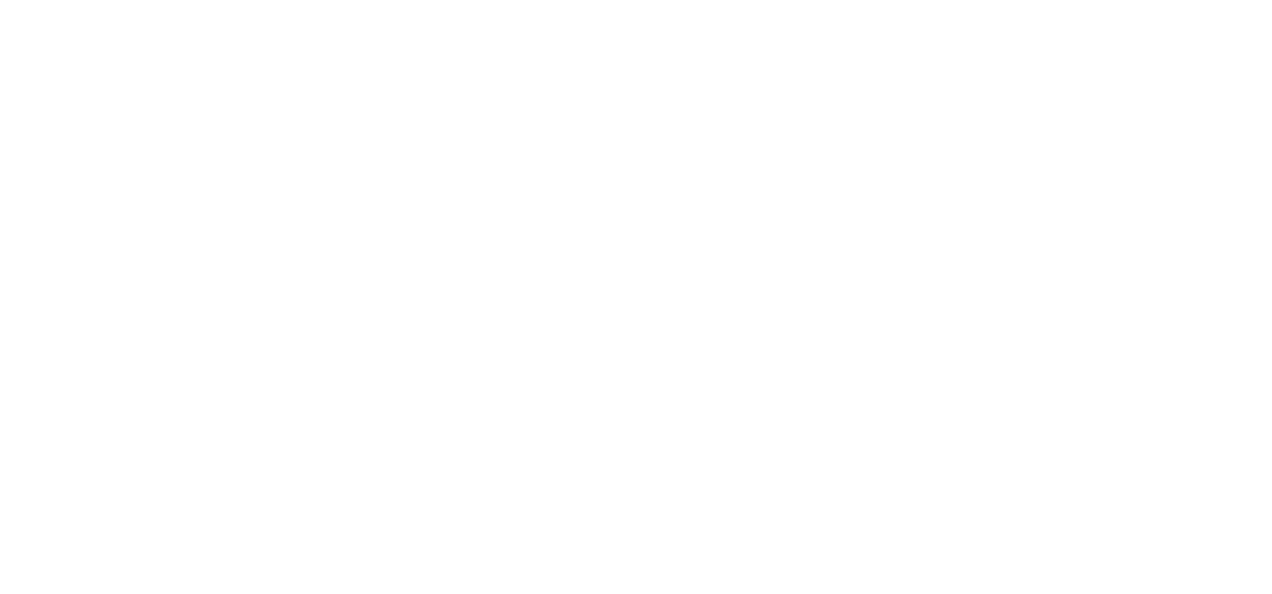 scroll, scrollTop: 0, scrollLeft: 0, axis: both 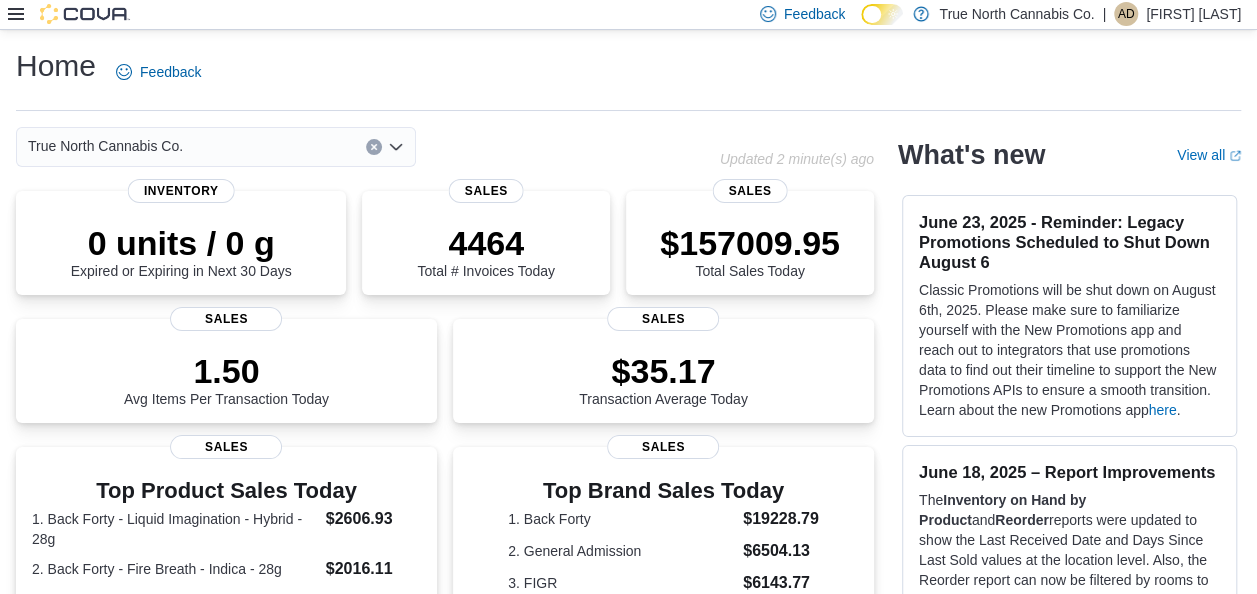 click 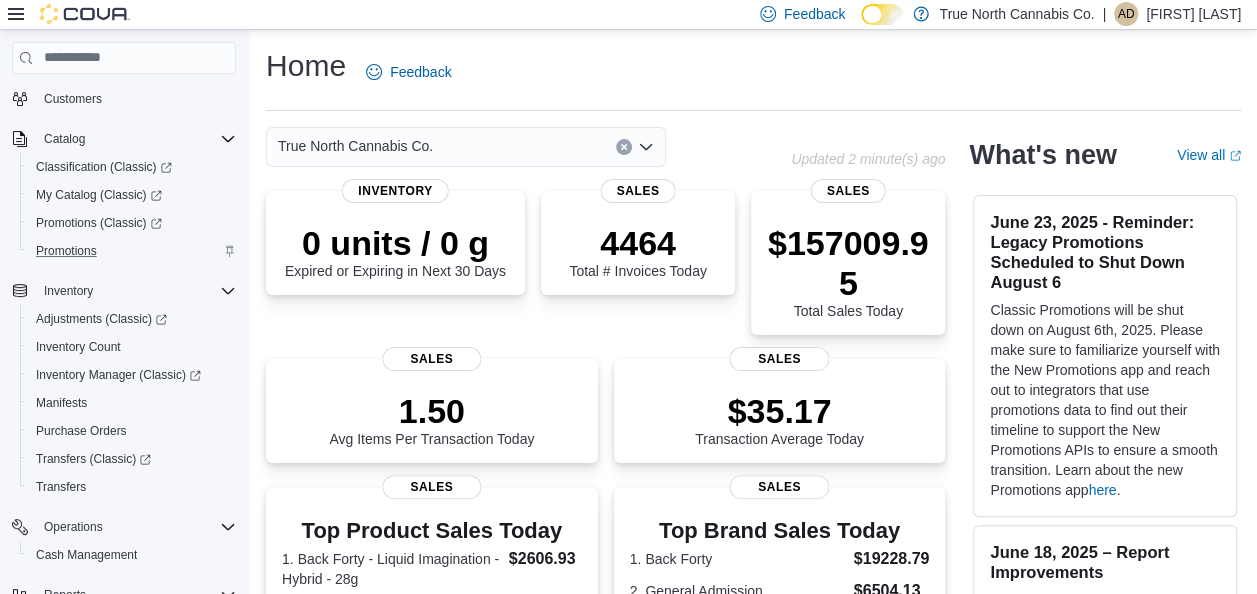 scroll, scrollTop: 146, scrollLeft: 0, axis: vertical 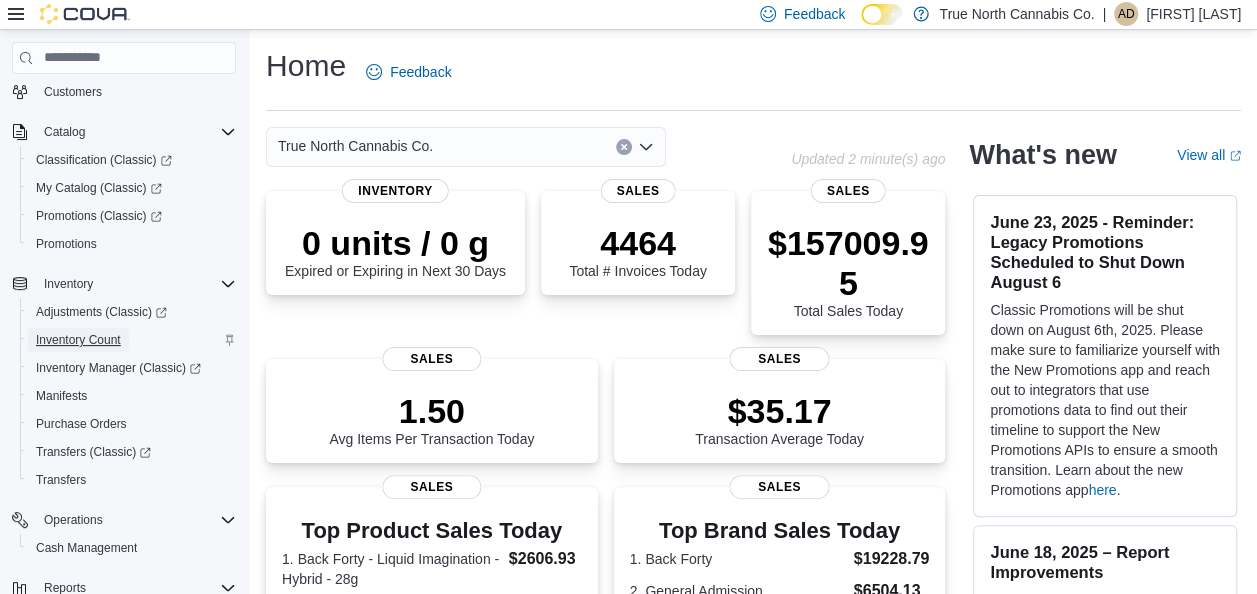 click on "Inventory Count" at bounding box center (78, 340) 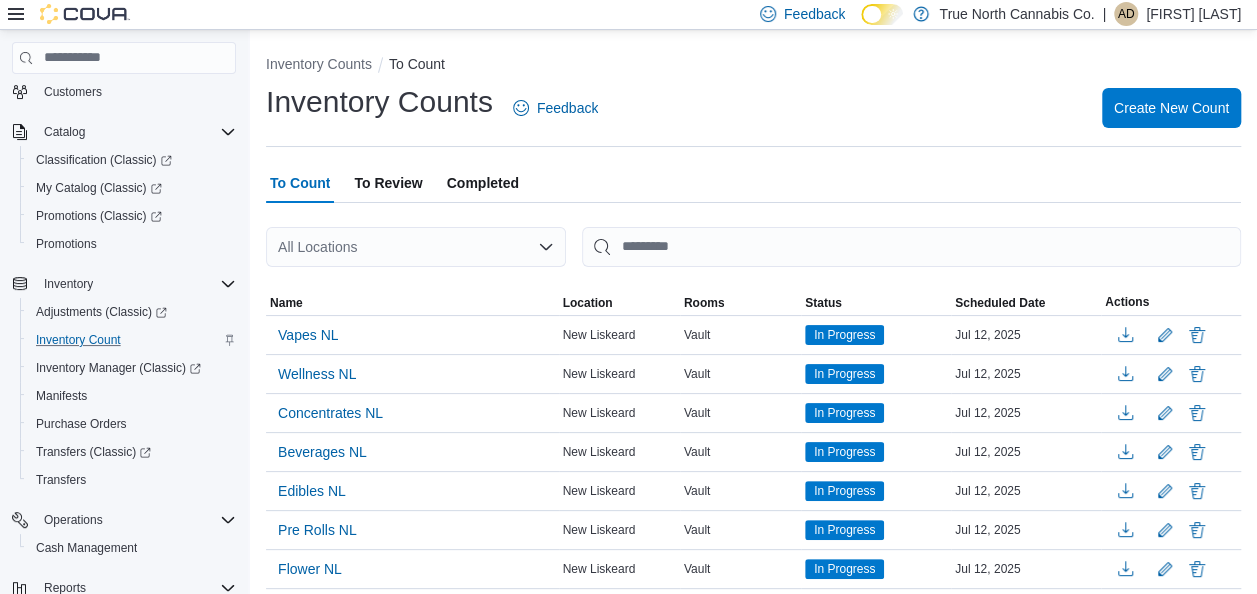 click on "Completed" at bounding box center (483, 183) 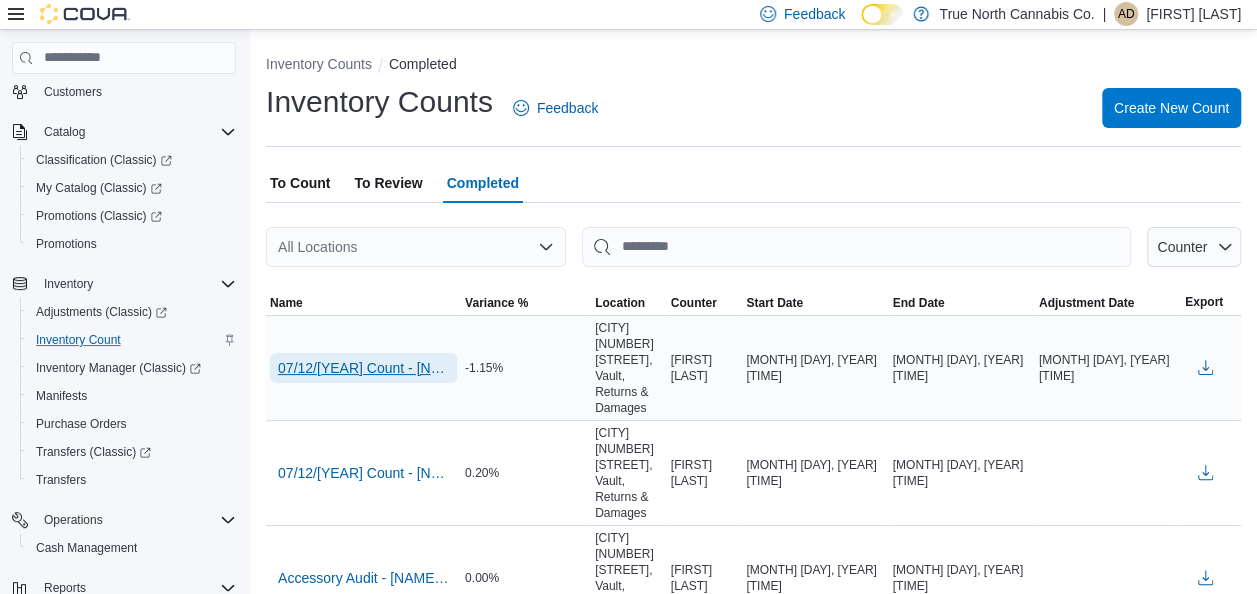 click on "[MONTH]/[DAY]/[YEAR] Count - [PERSON] - Recount" at bounding box center [363, 368] 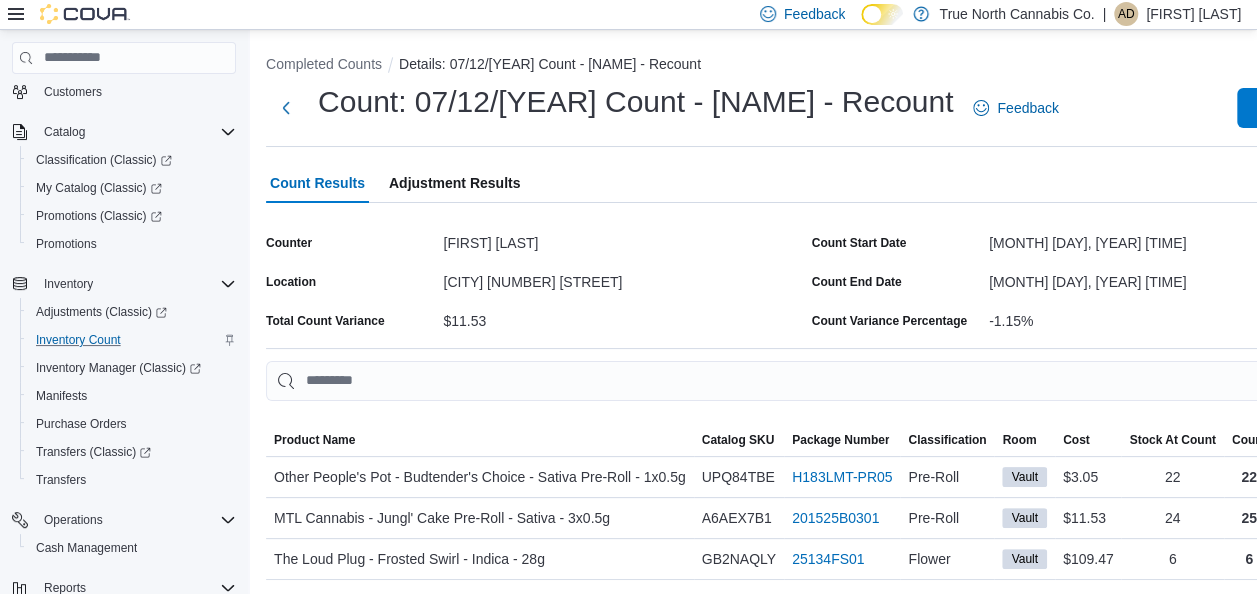 scroll, scrollTop: 16, scrollLeft: 0, axis: vertical 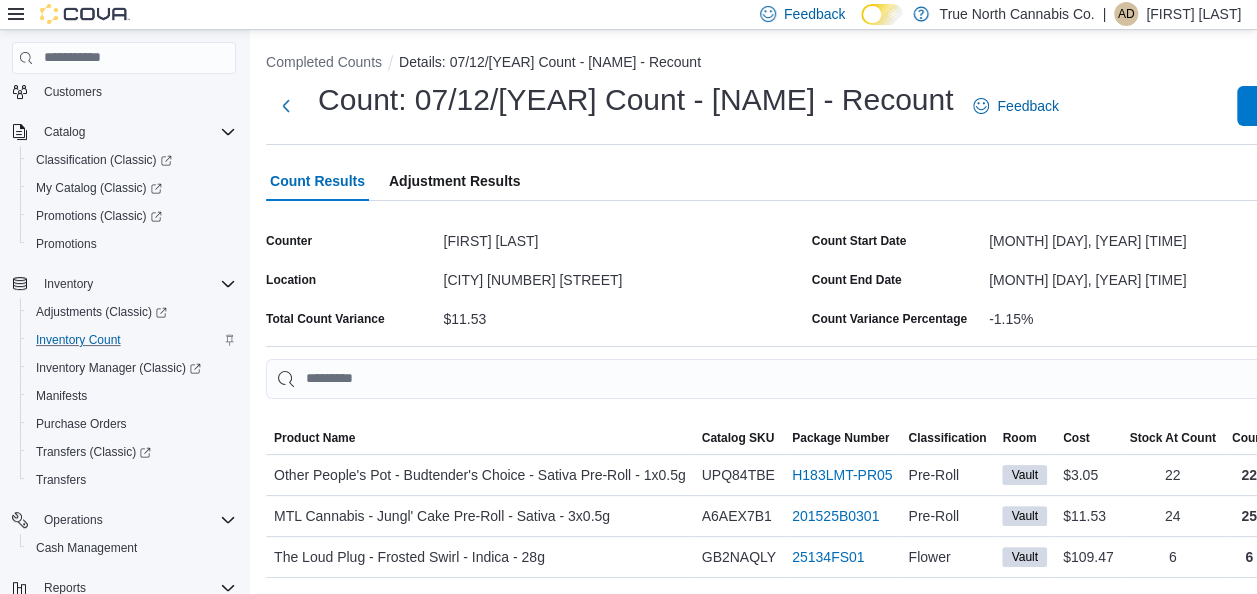 click 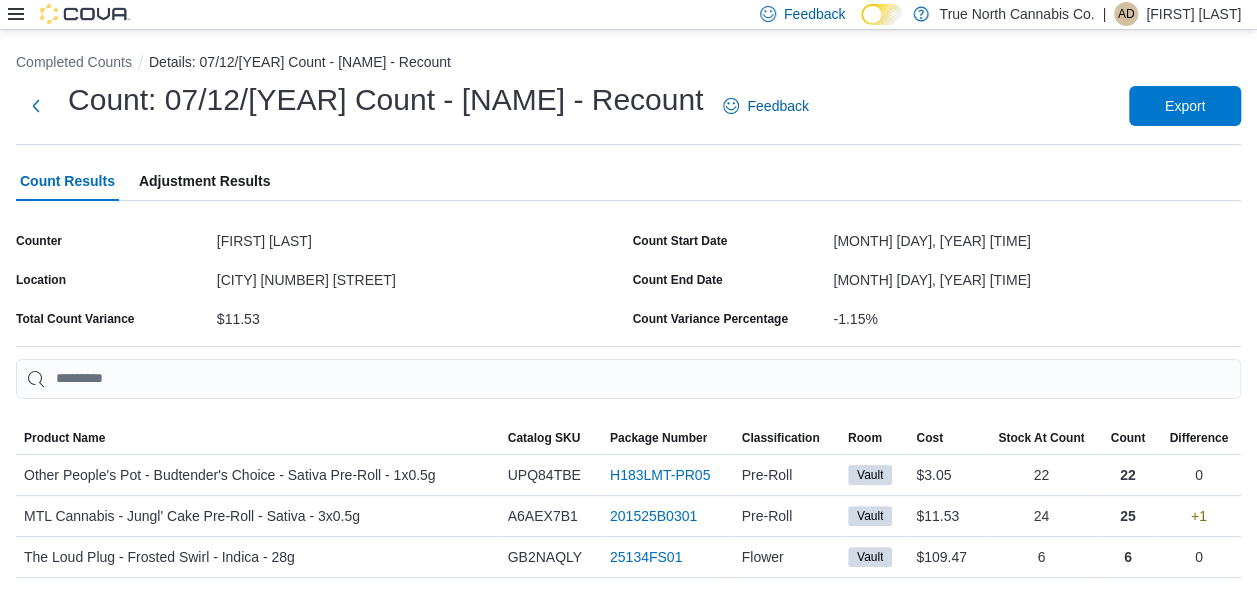 click on "[FIRST] [LAST]" at bounding box center [1193, 14] 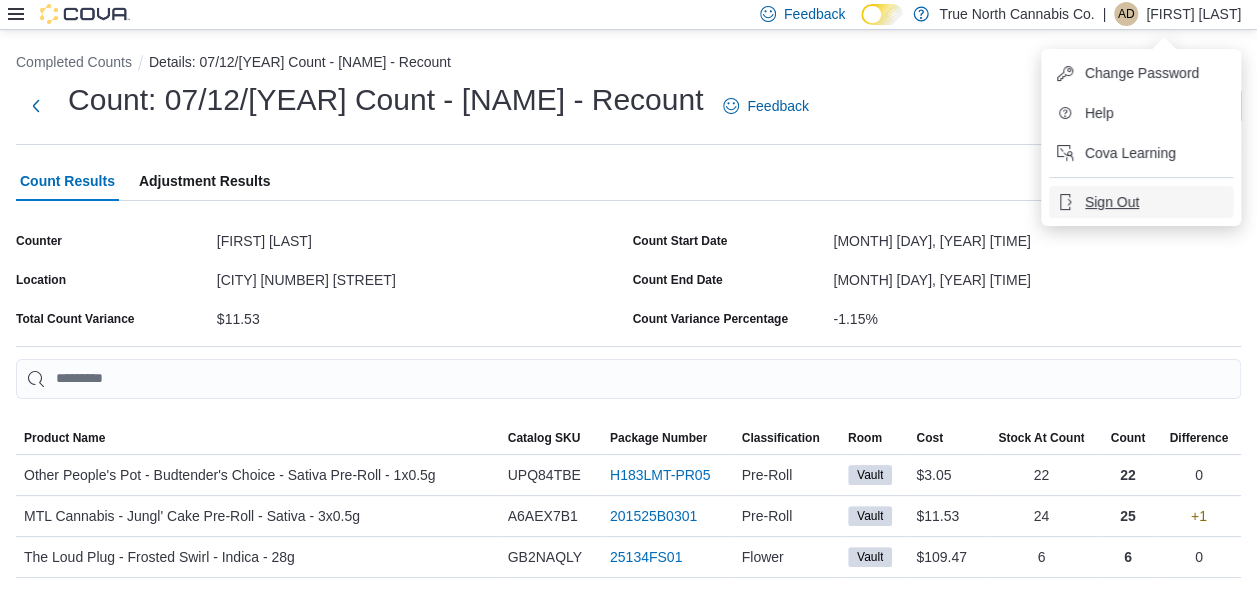 click on "Sign Out" at bounding box center [1112, 202] 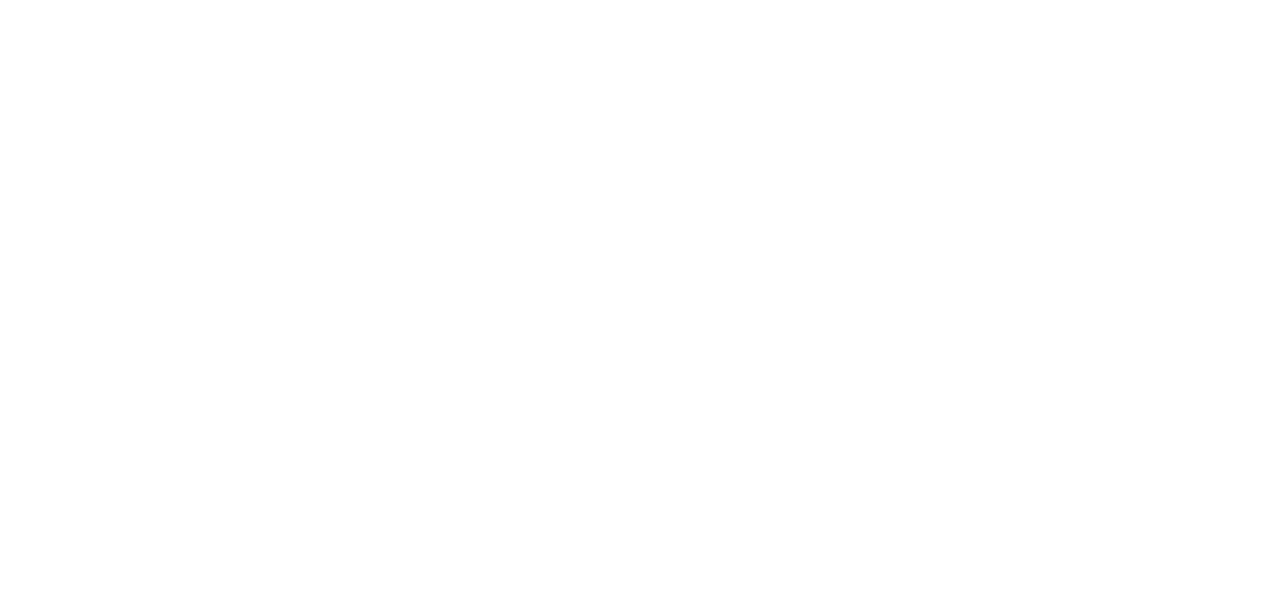 scroll, scrollTop: 0, scrollLeft: 0, axis: both 